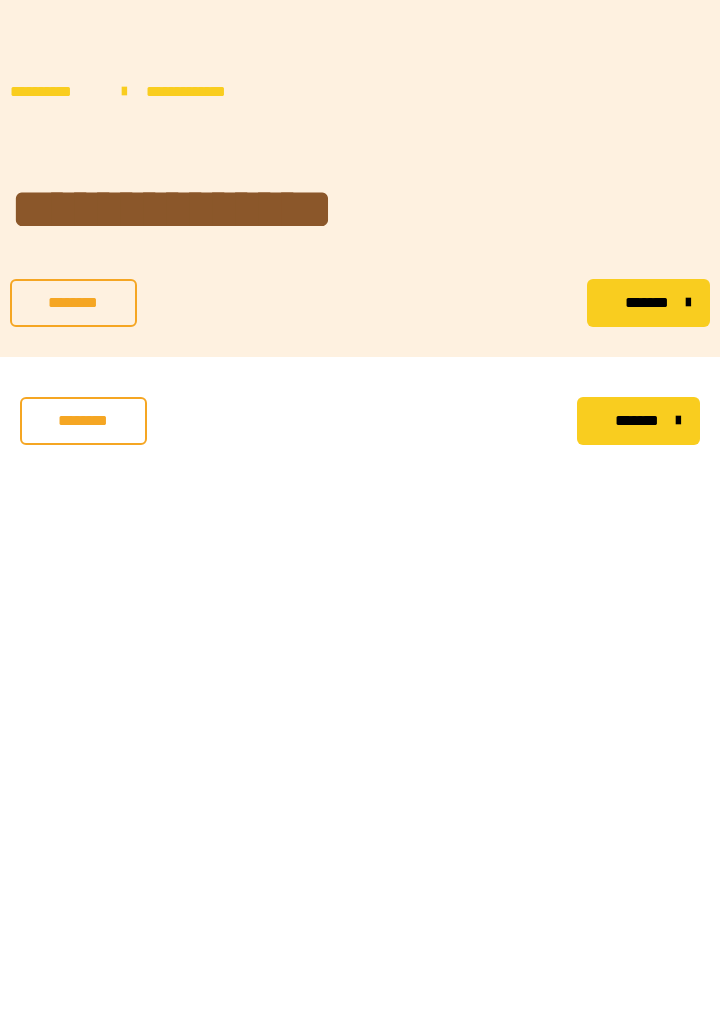 scroll, scrollTop: 0, scrollLeft: 0, axis: both 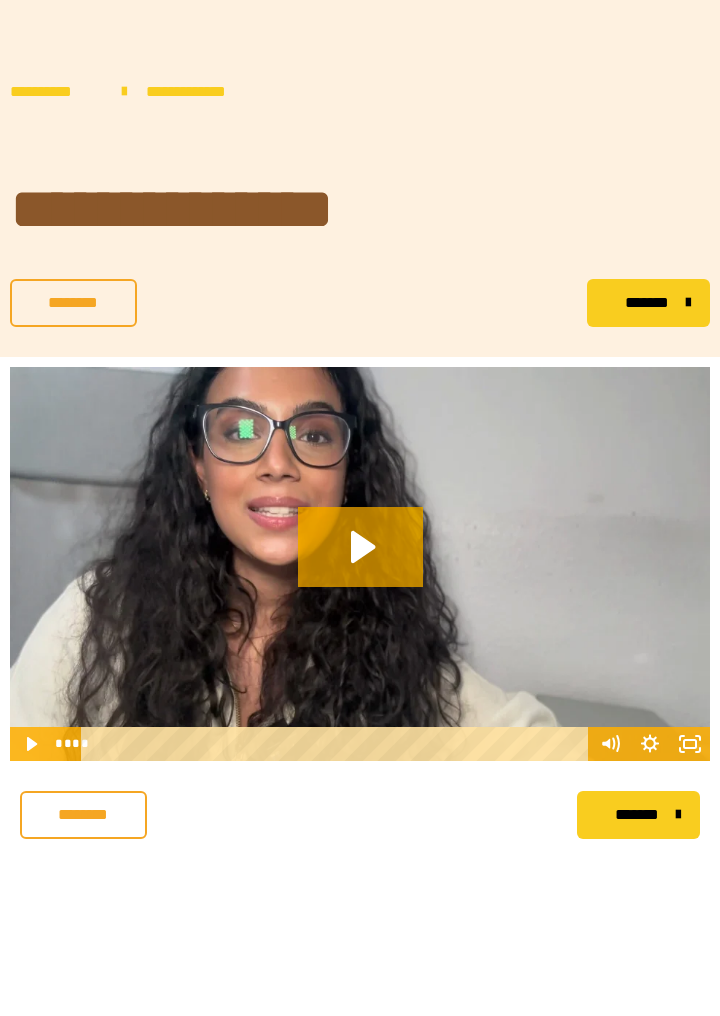 click 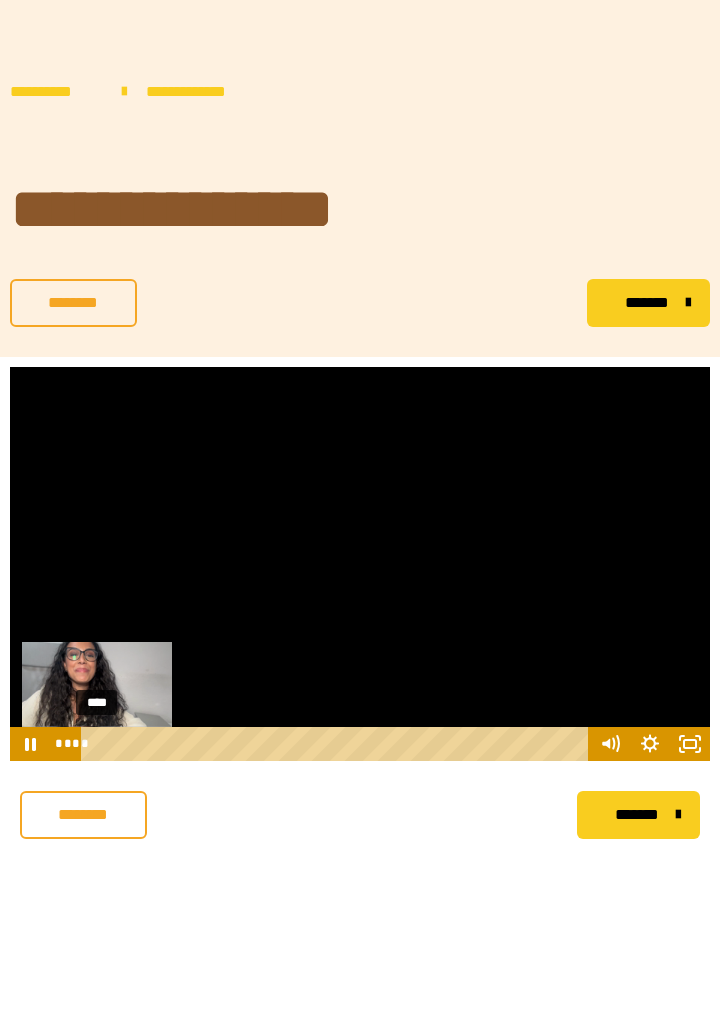 click 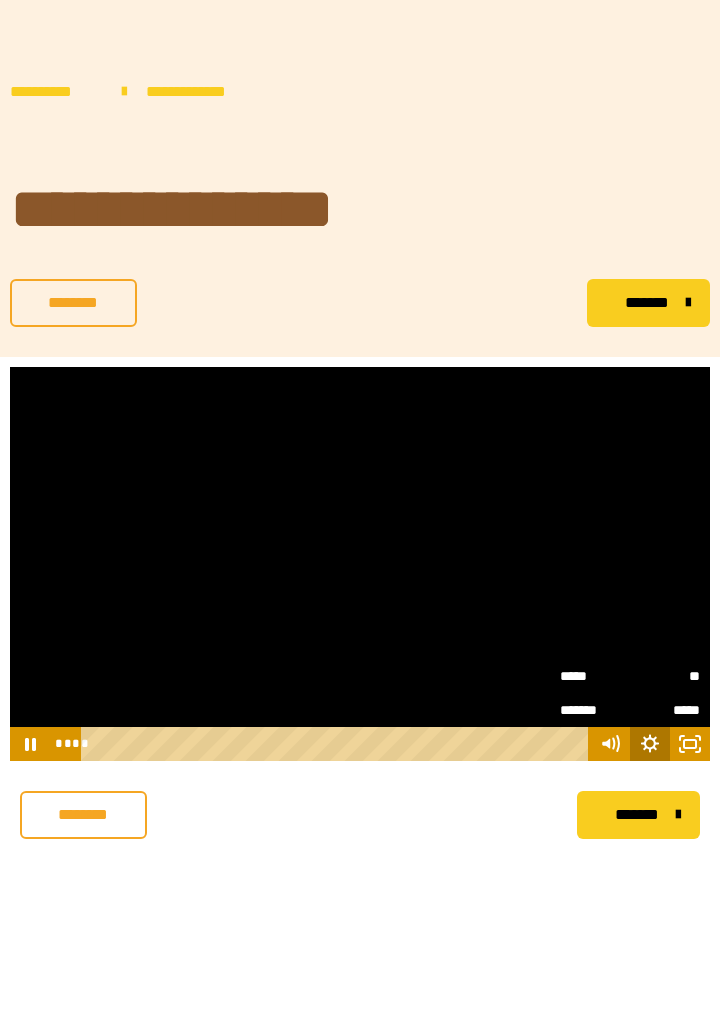 click on "**" at bounding box center (665, 676) 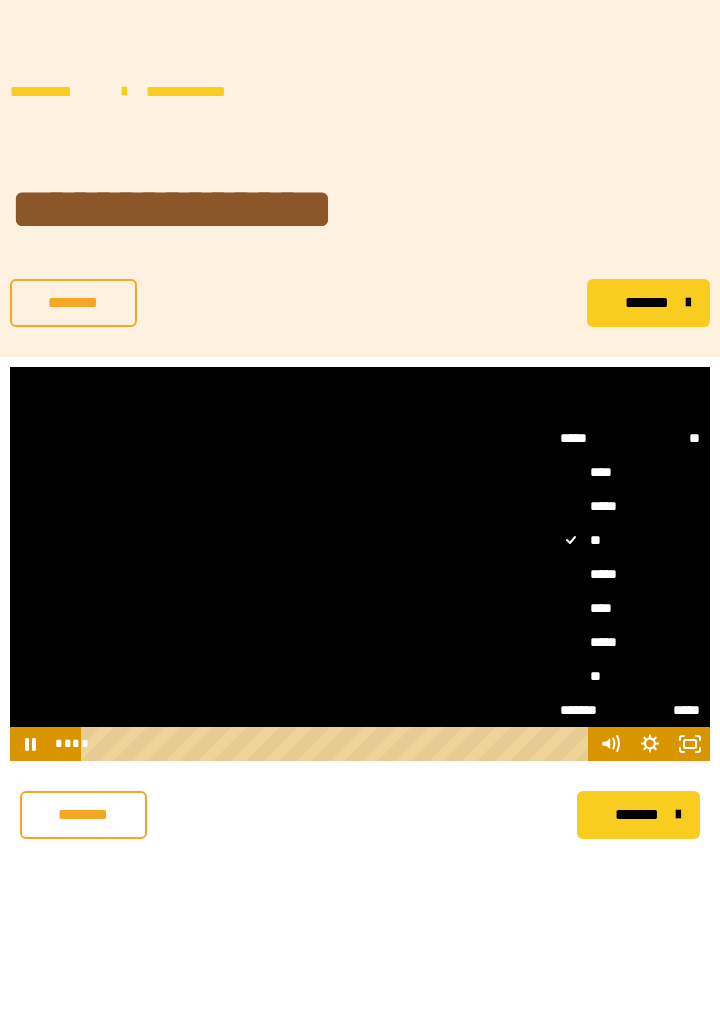 click on "**" at bounding box center (630, 676) 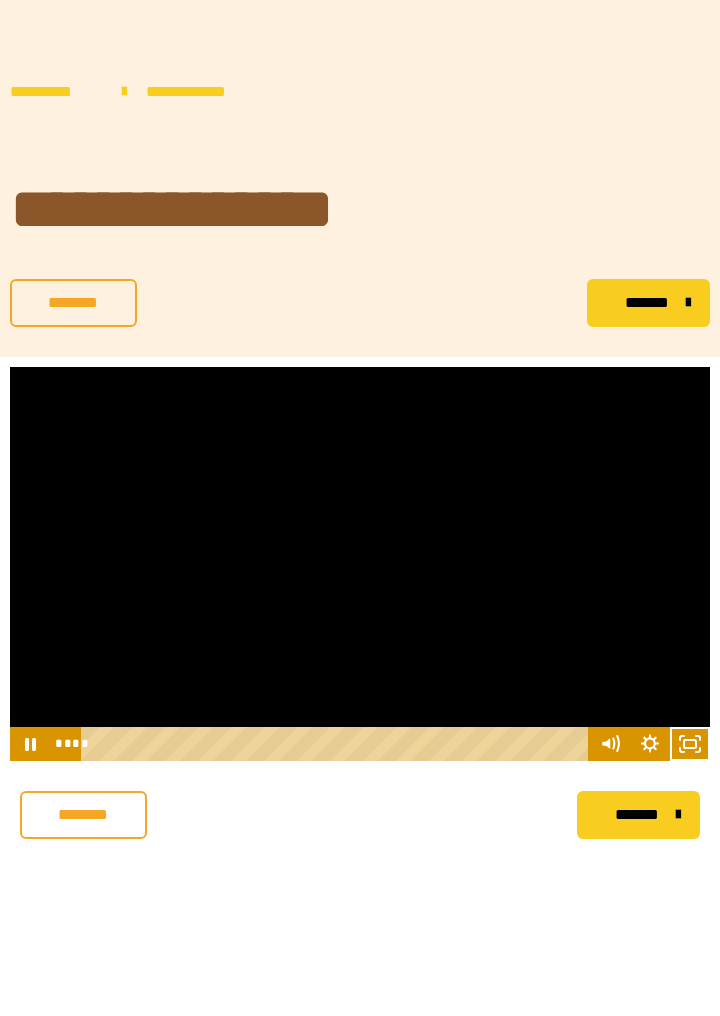 click on "*******" at bounding box center [636, 815] 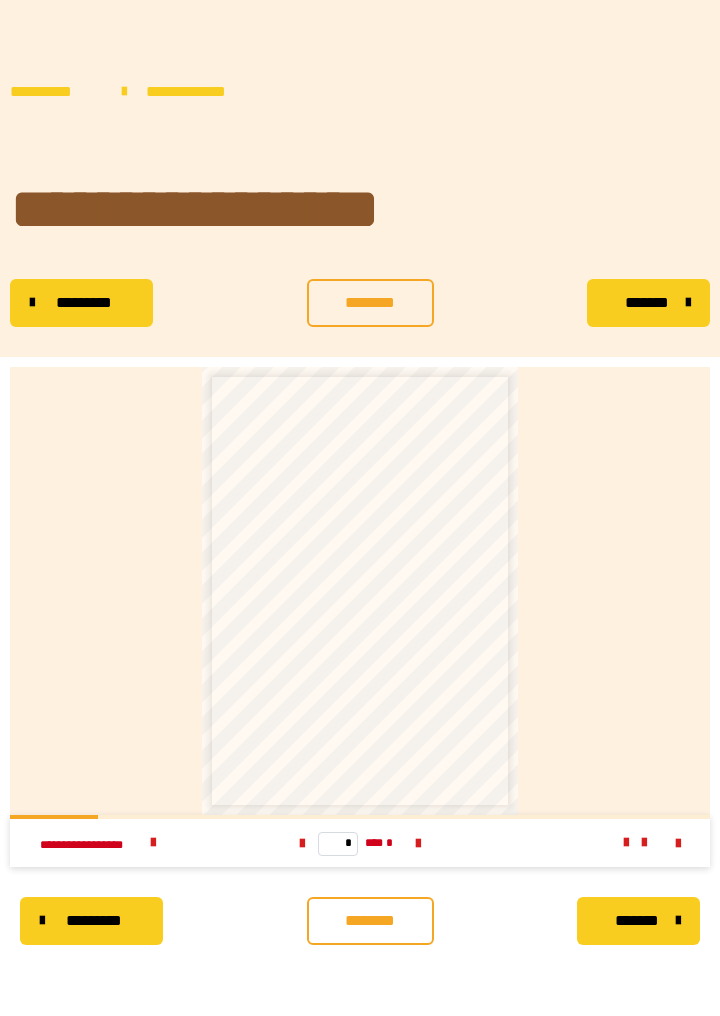 click at bounding box center (418, 843) 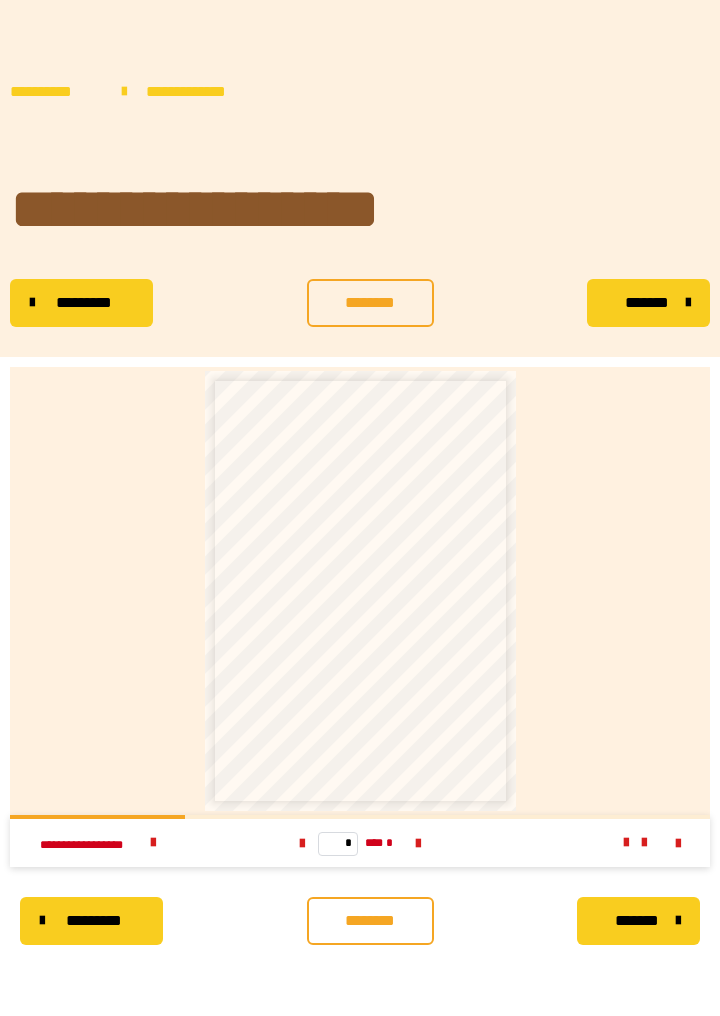 scroll, scrollTop: 0, scrollLeft: 0, axis: both 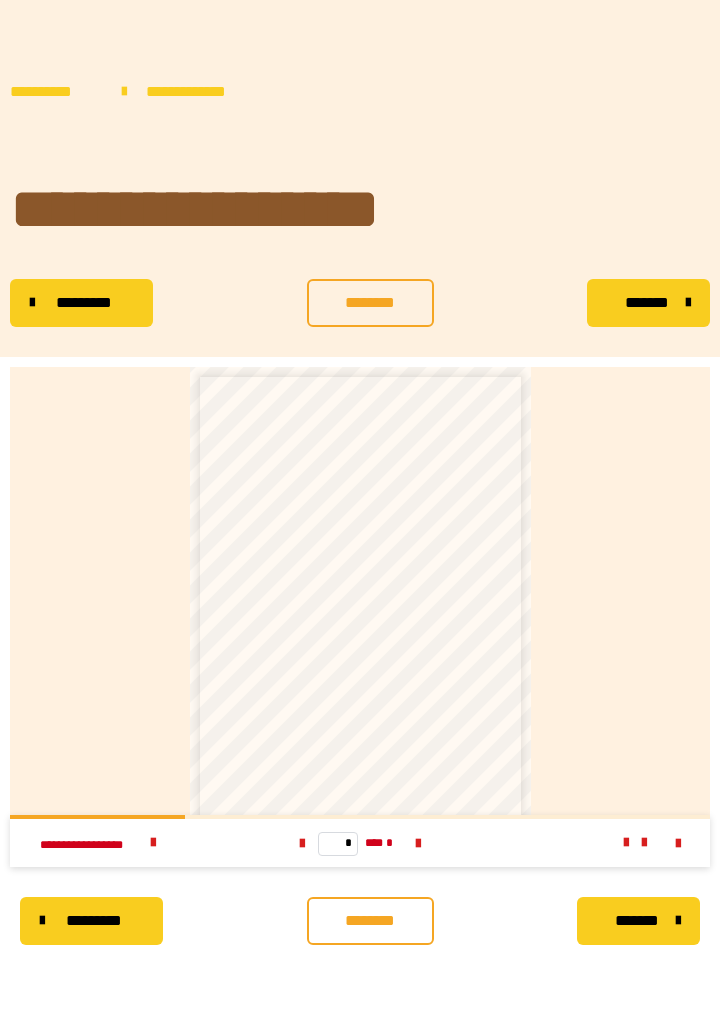 click at bounding box center (418, 843) 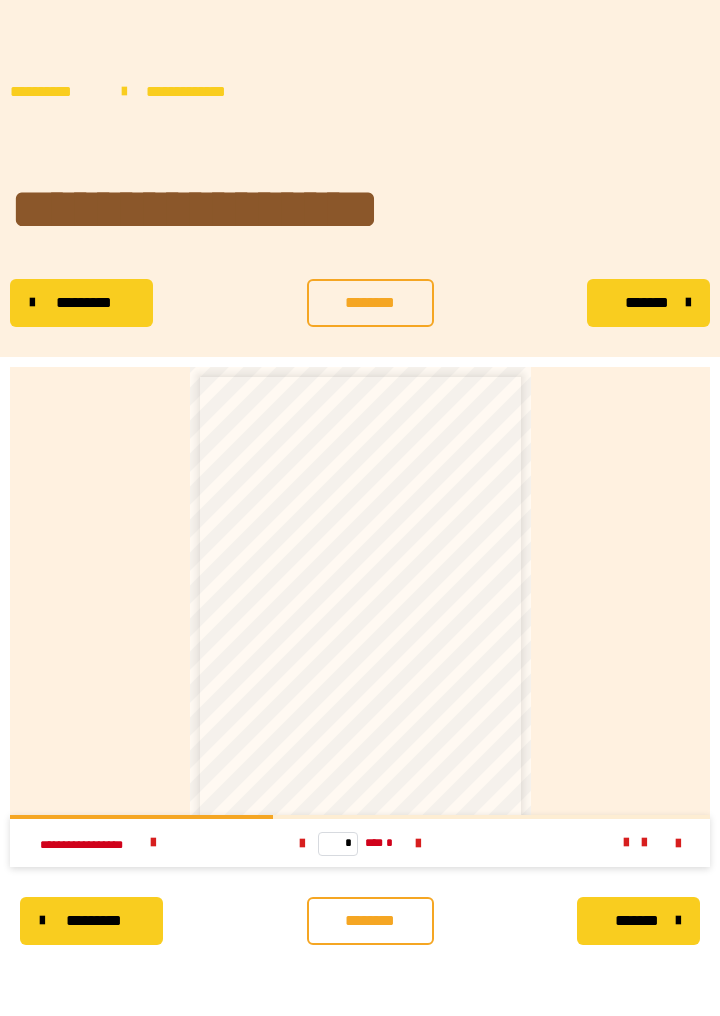 click at bounding box center (418, 843) 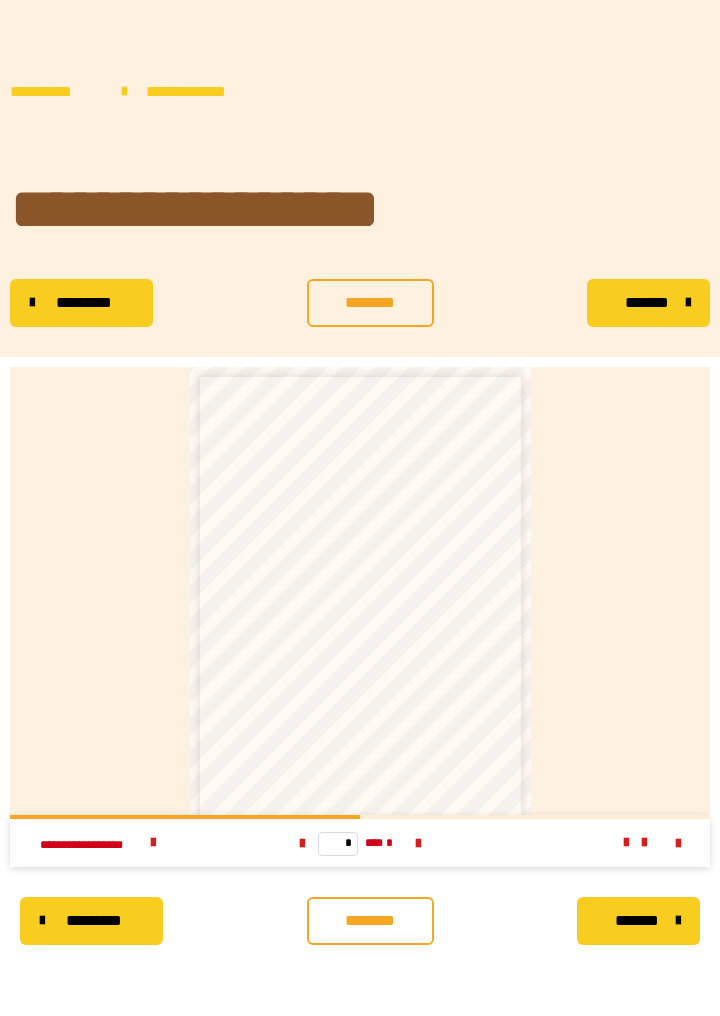 click at bounding box center [418, 843] 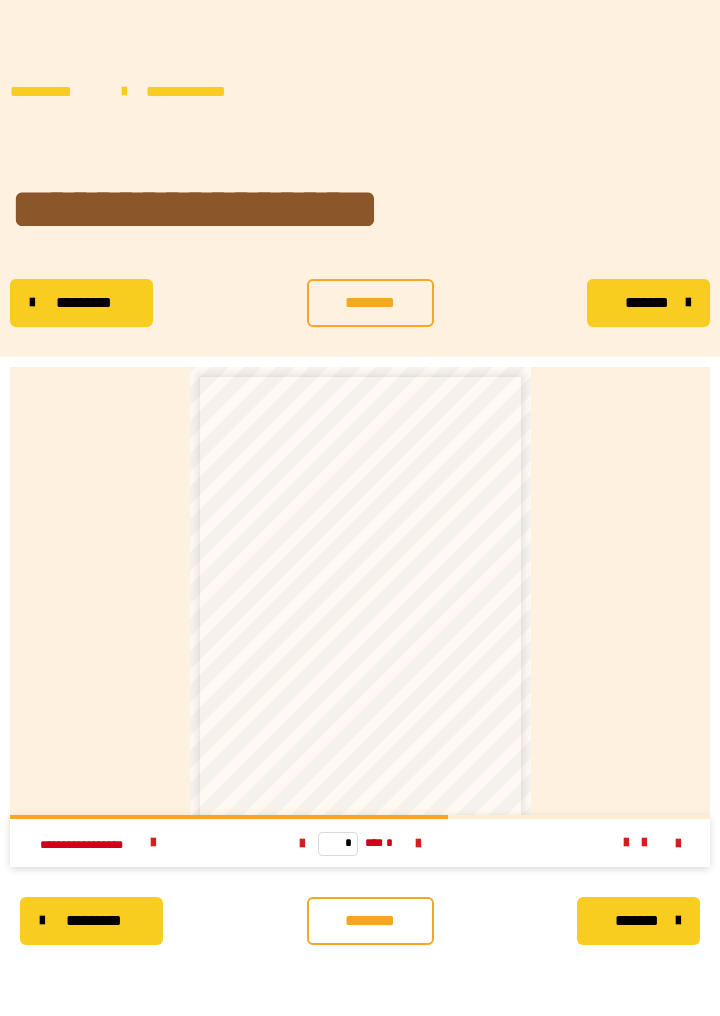 click at bounding box center (418, 843) 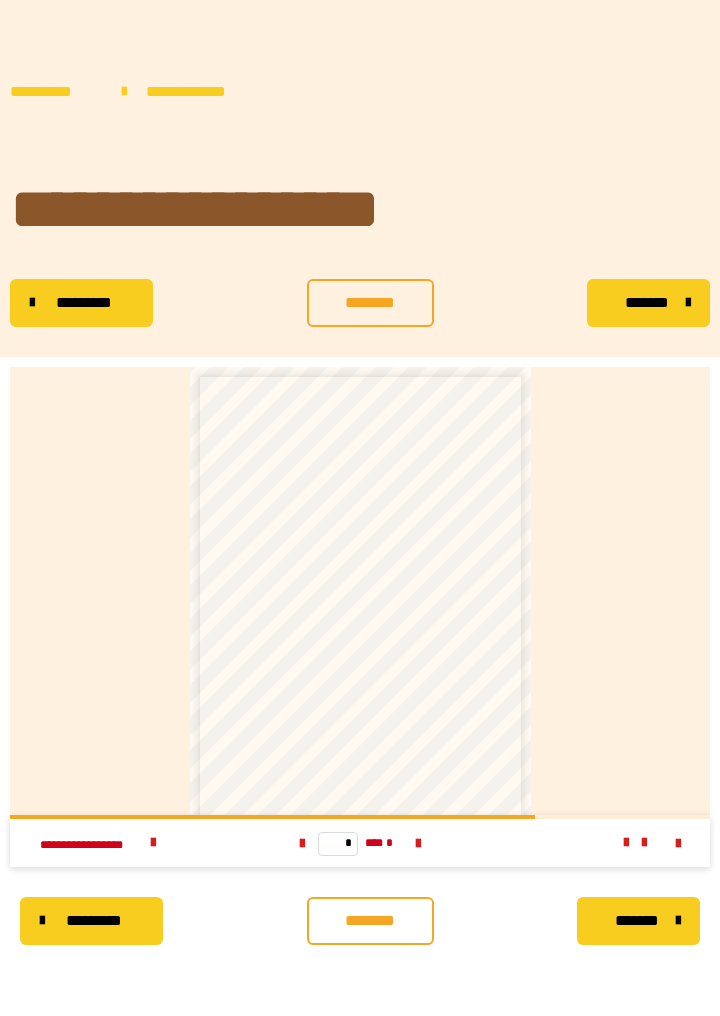 click at bounding box center (418, 843) 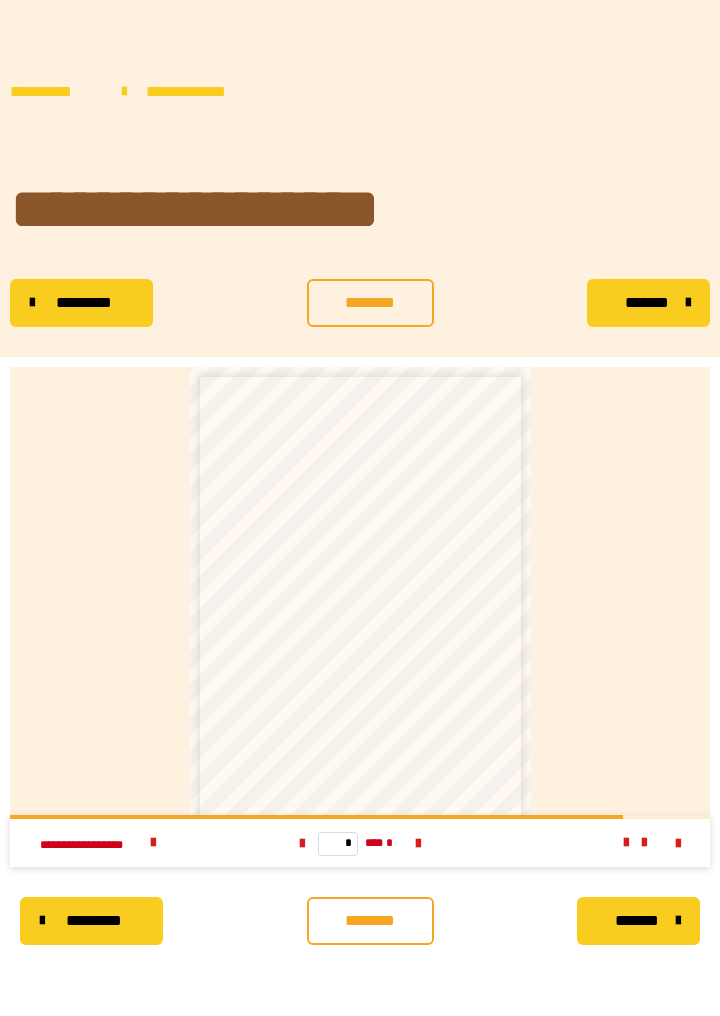 click at bounding box center (418, 843) 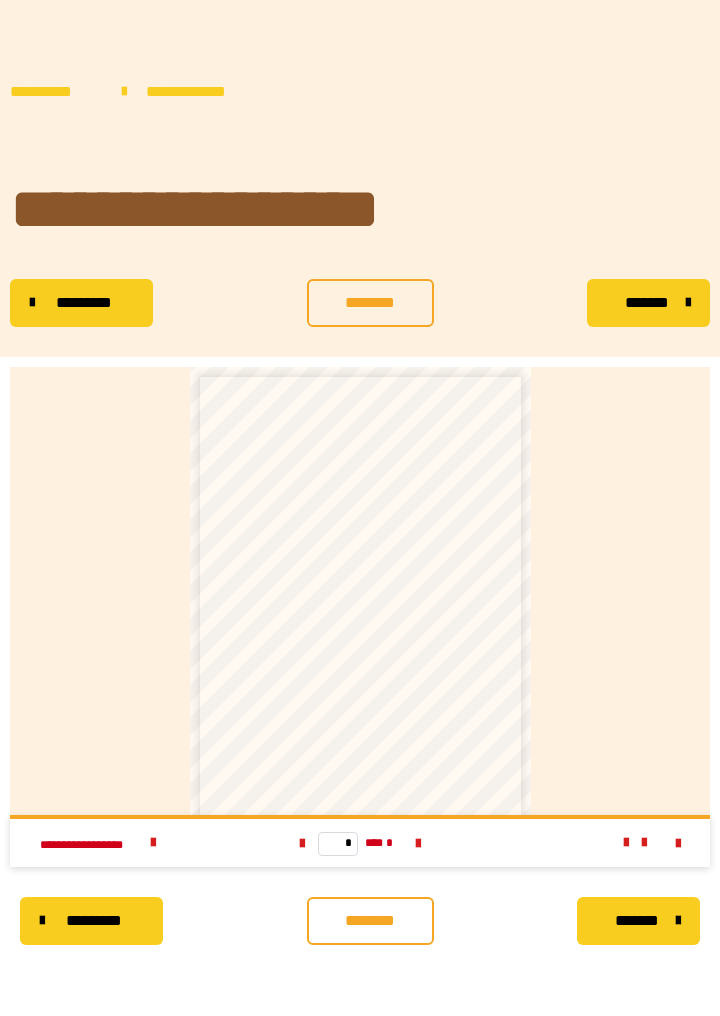 click on "* *** *" at bounding box center (359, 843) 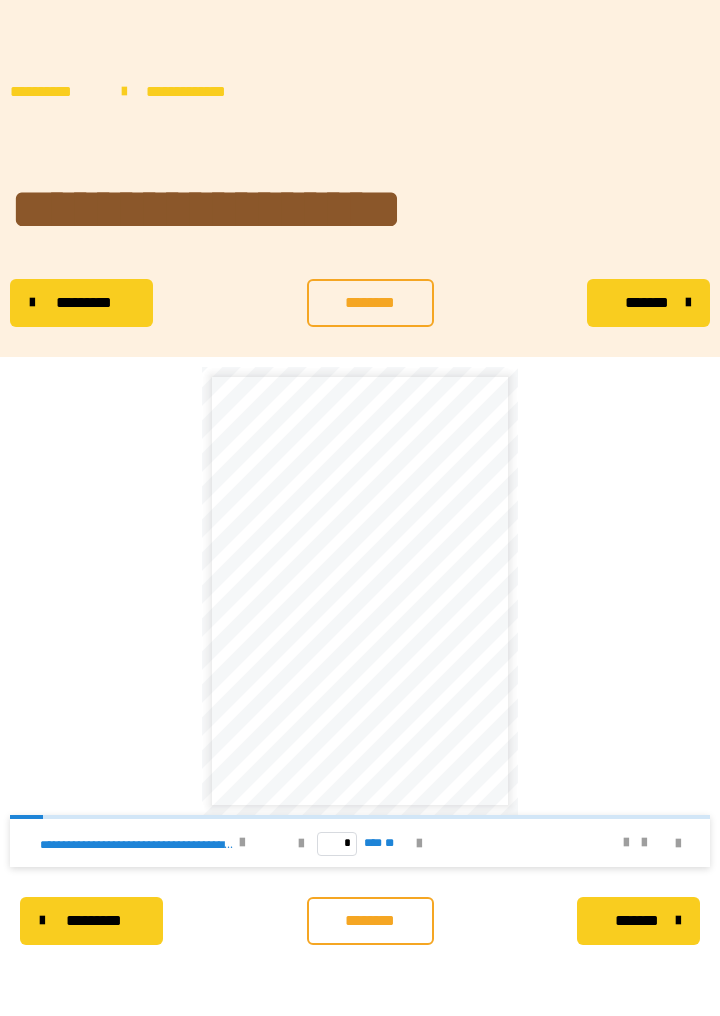 click at bounding box center [419, 843] 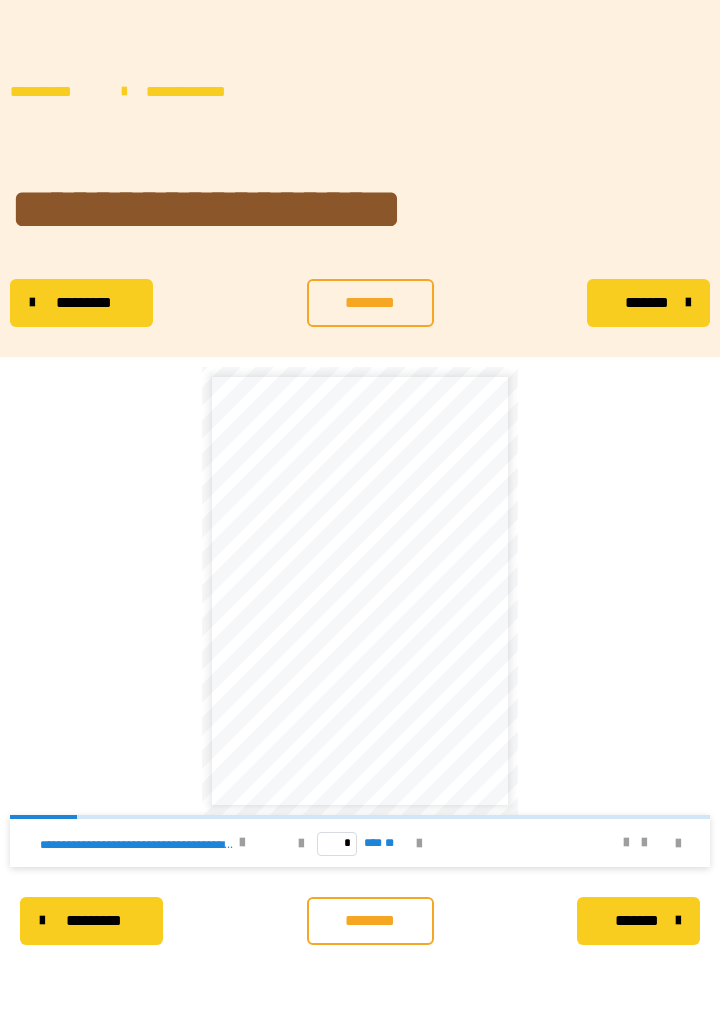 click at bounding box center (419, 843) 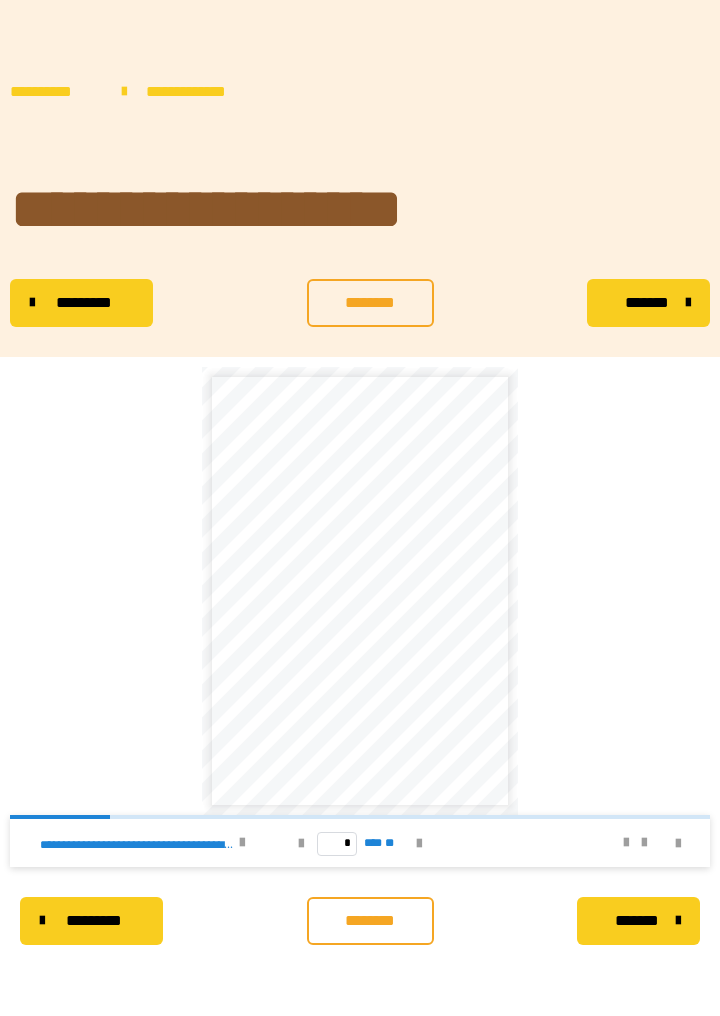 click at bounding box center [419, 843] 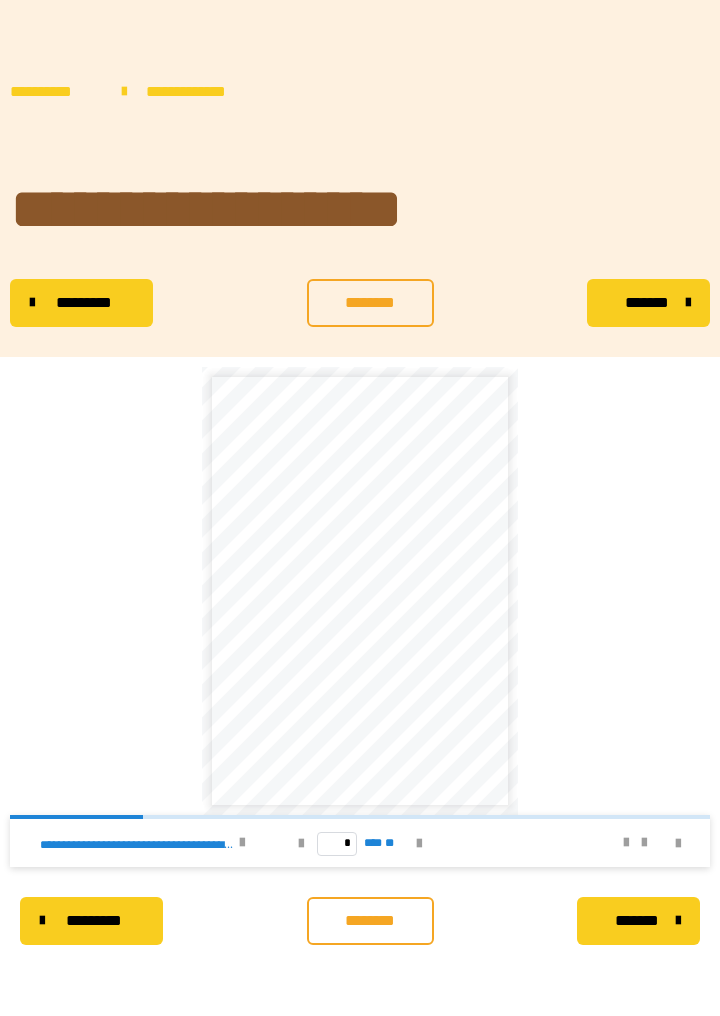 click at bounding box center (419, 844) 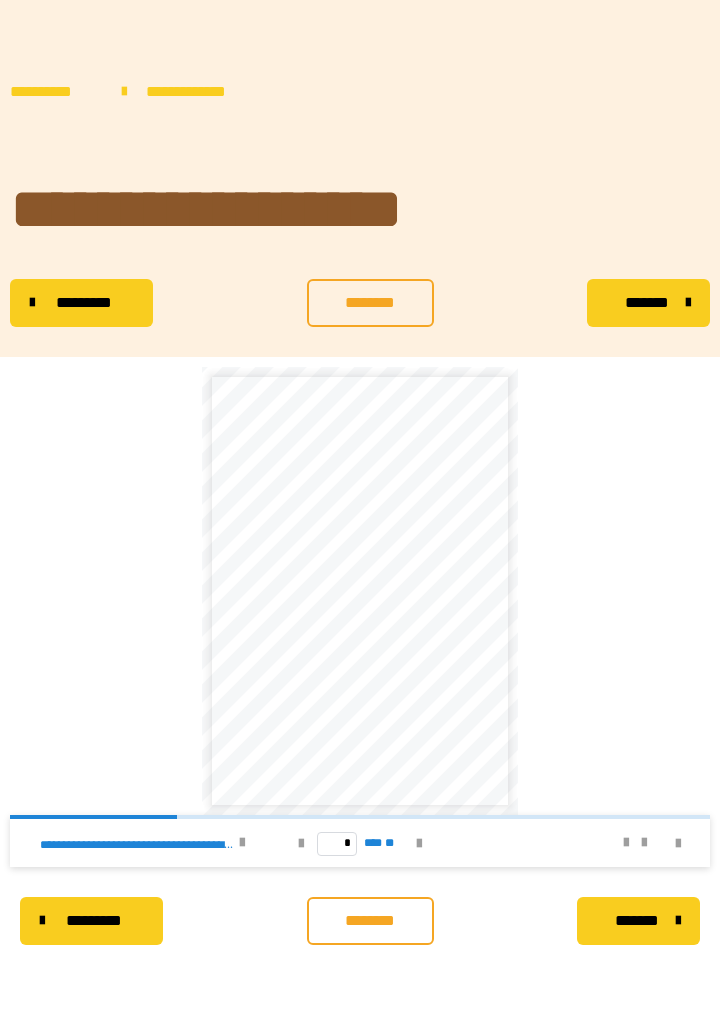 click at bounding box center [419, 844] 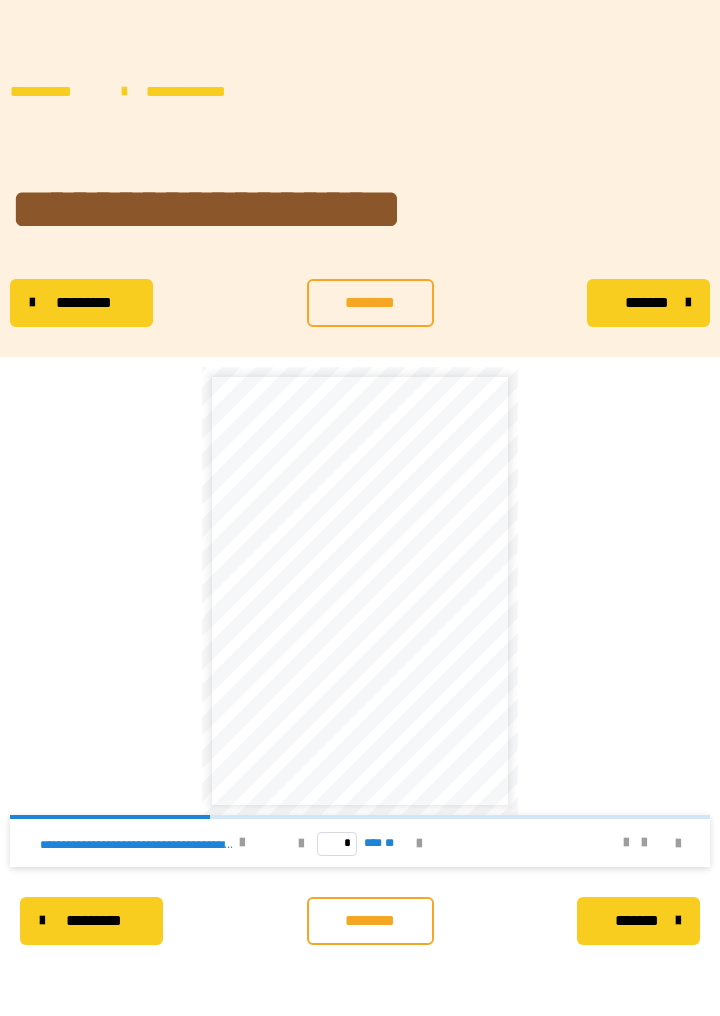 click at bounding box center [419, 843] 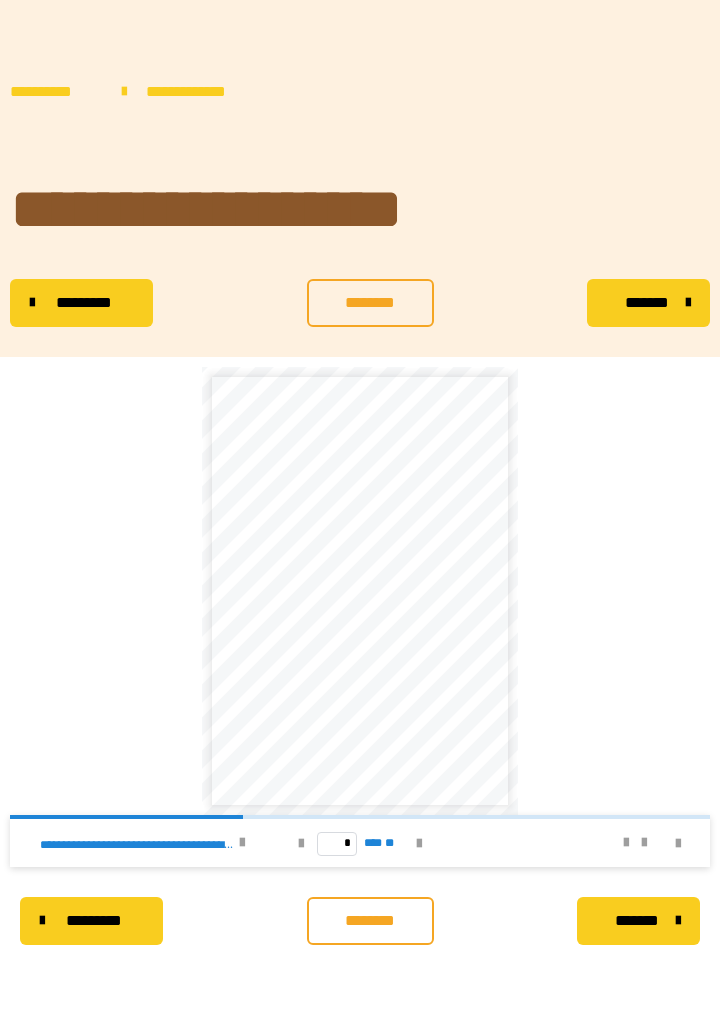 click at bounding box center [419, 843] 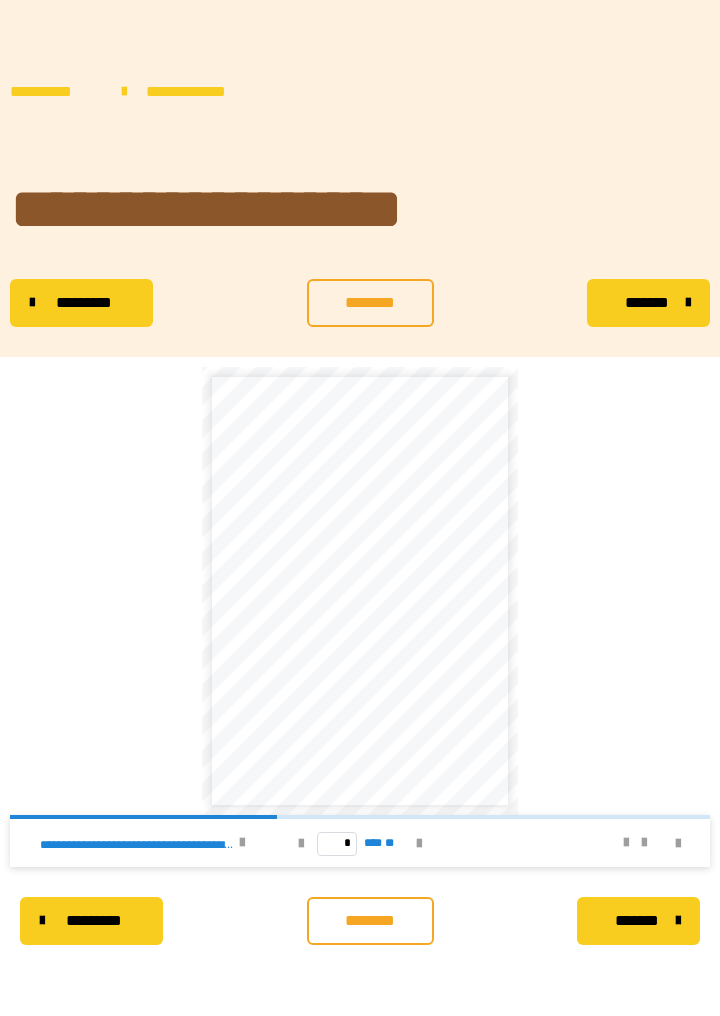click at bounding box center [419, 844] 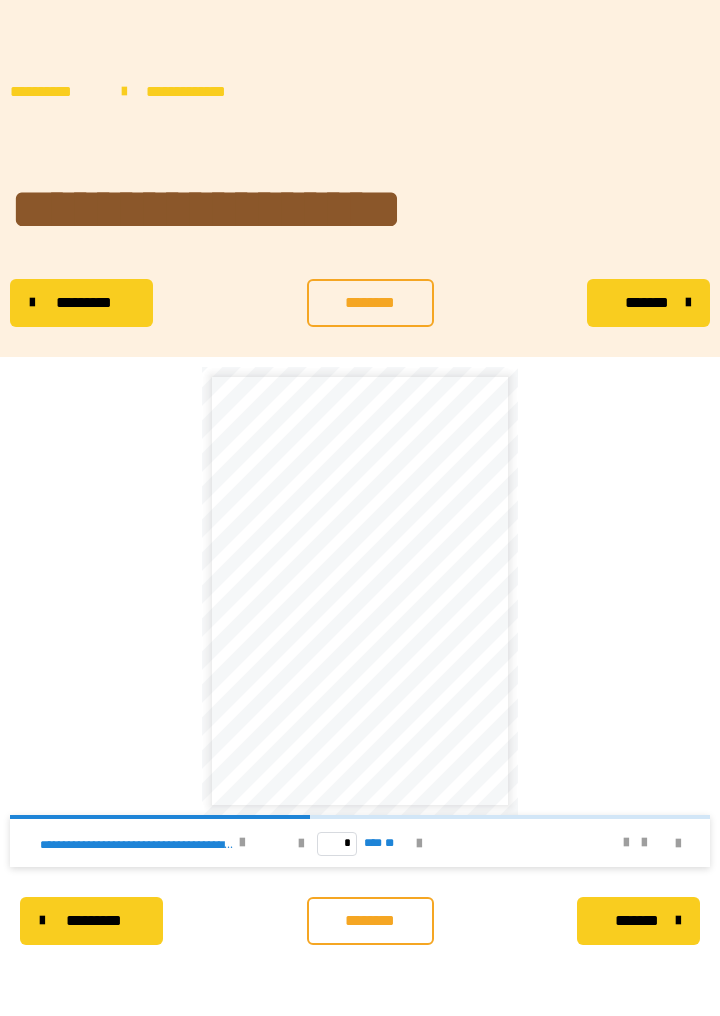 click at bounding box center (419, 844) 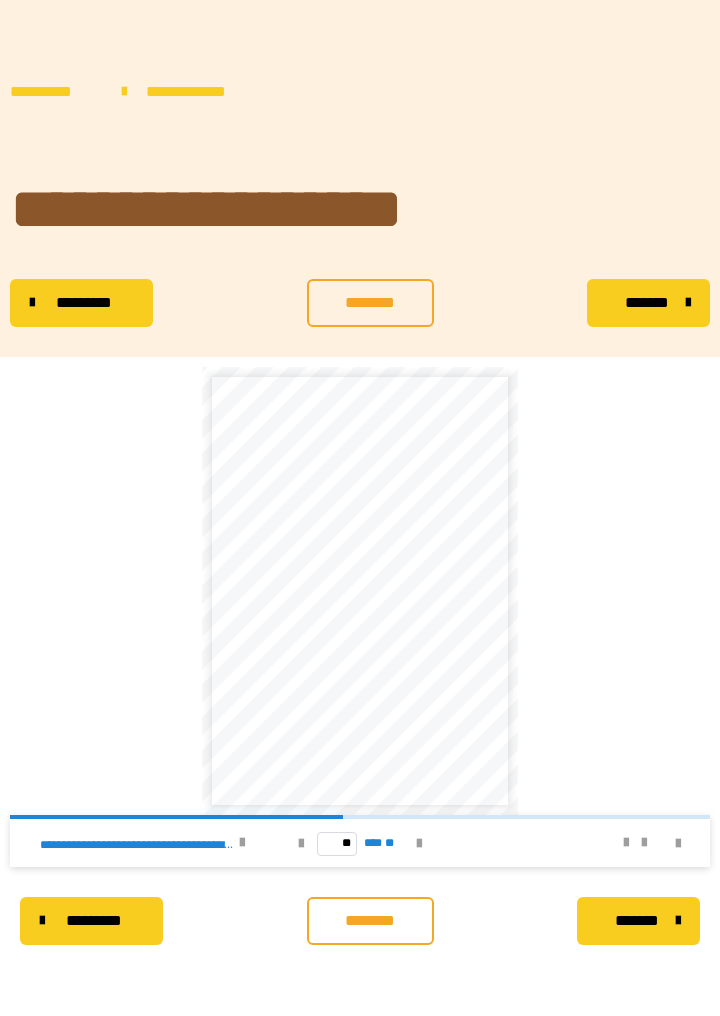 click at bounding box center [301, 844] 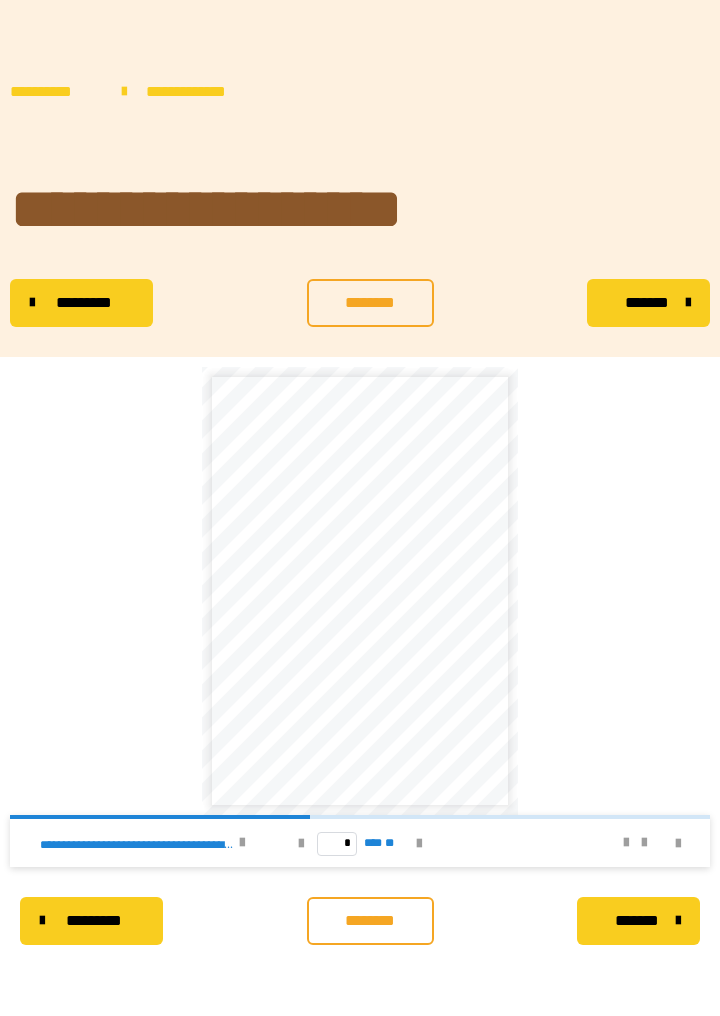 click at bounding box center (301, 844) 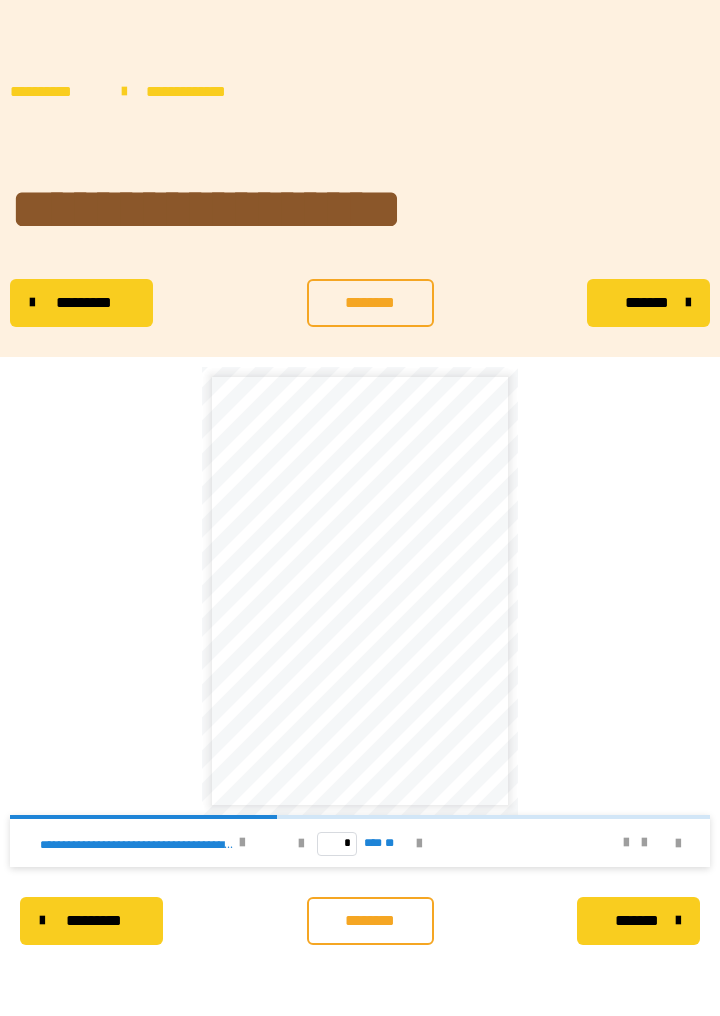click at bounding box center (301, 844) 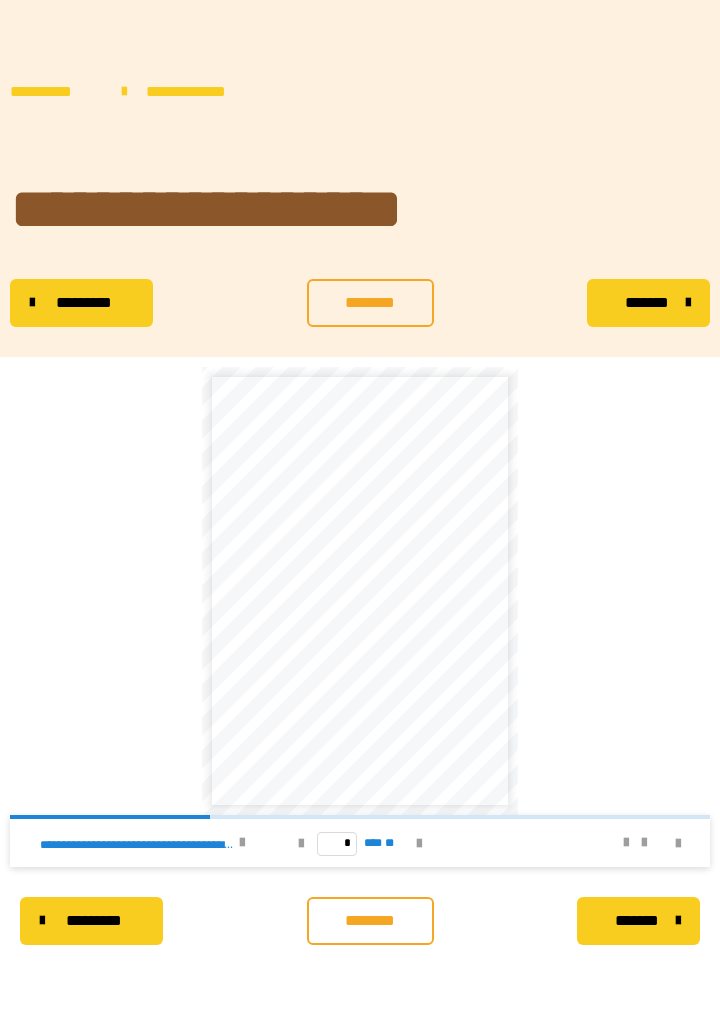 click at bounding box center (301, 844) 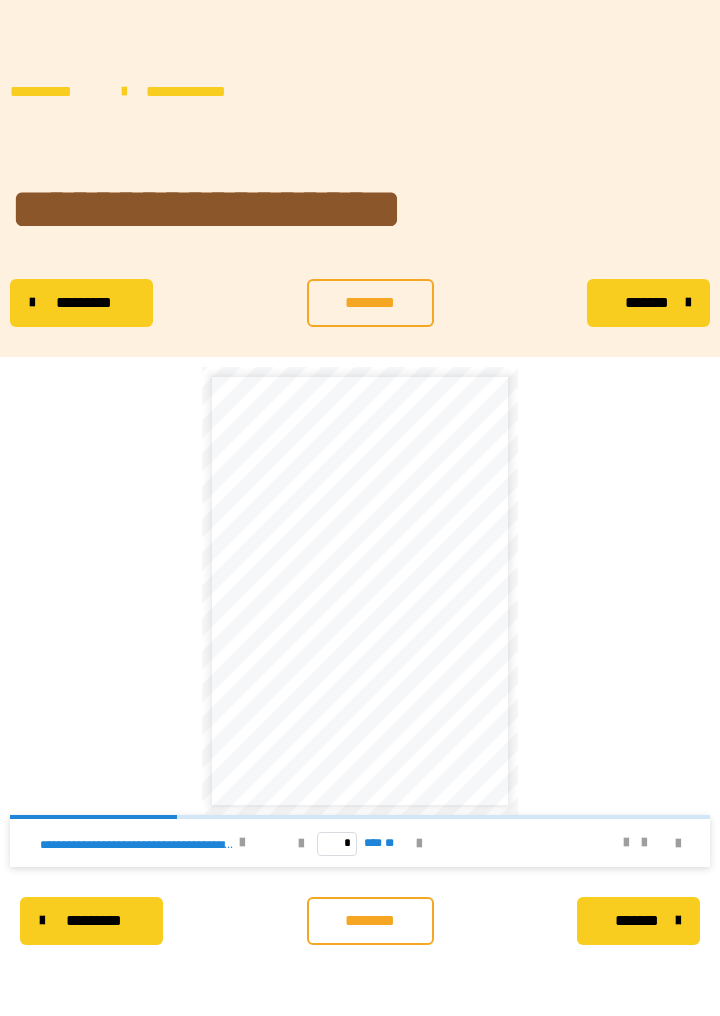 click at bounding box center (301, 844) 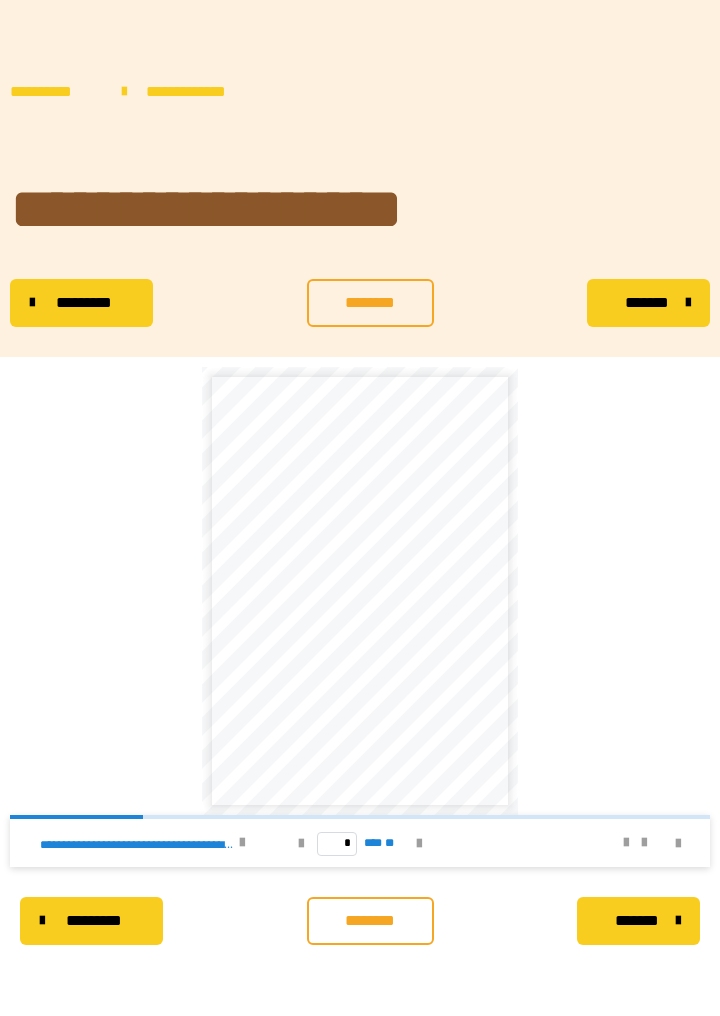 click at bounding box center [301, 844] 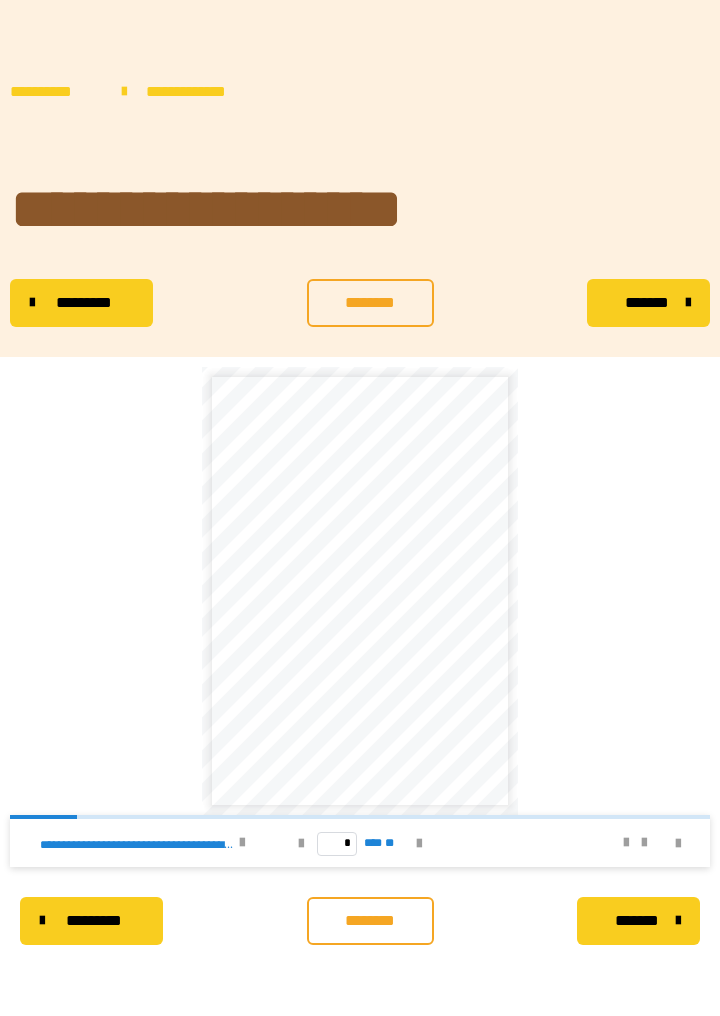 click at bounding box center (301, 844) 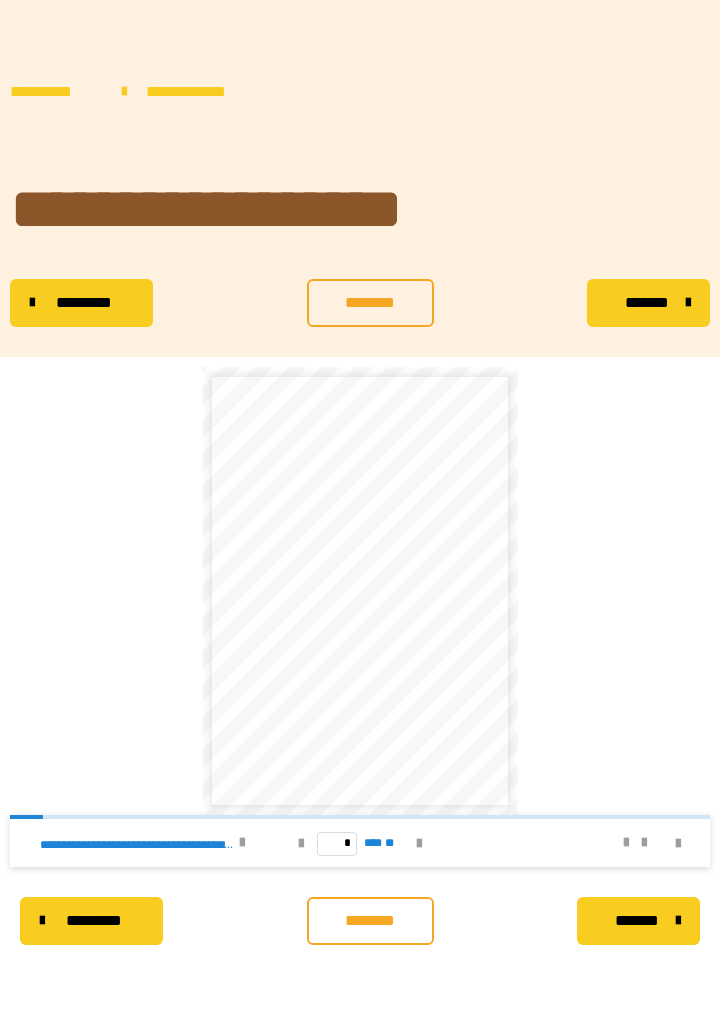 click on "* *** **" at bounding box center [360, 843] 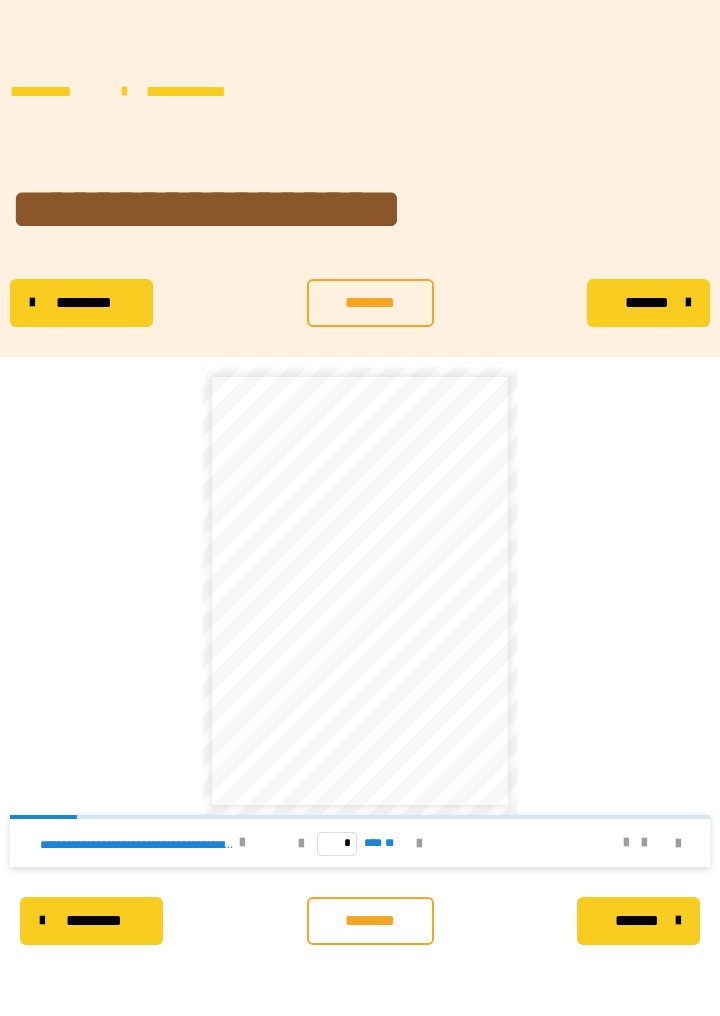 click at bounding box center [419, 843] 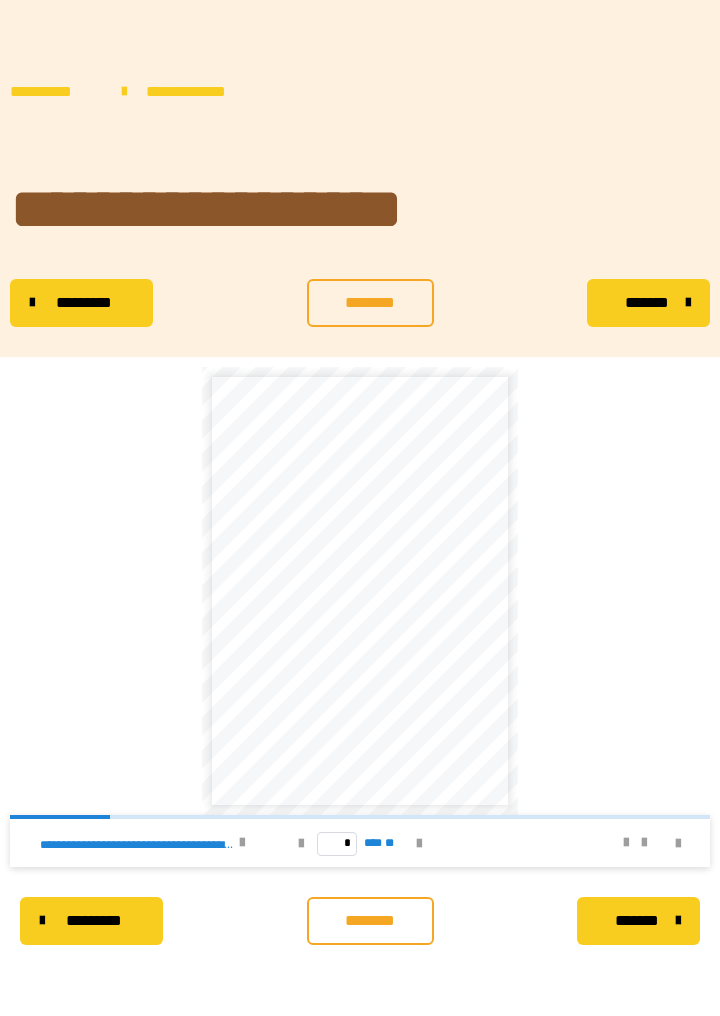 click on "*******" at bounding box center [636, 921] 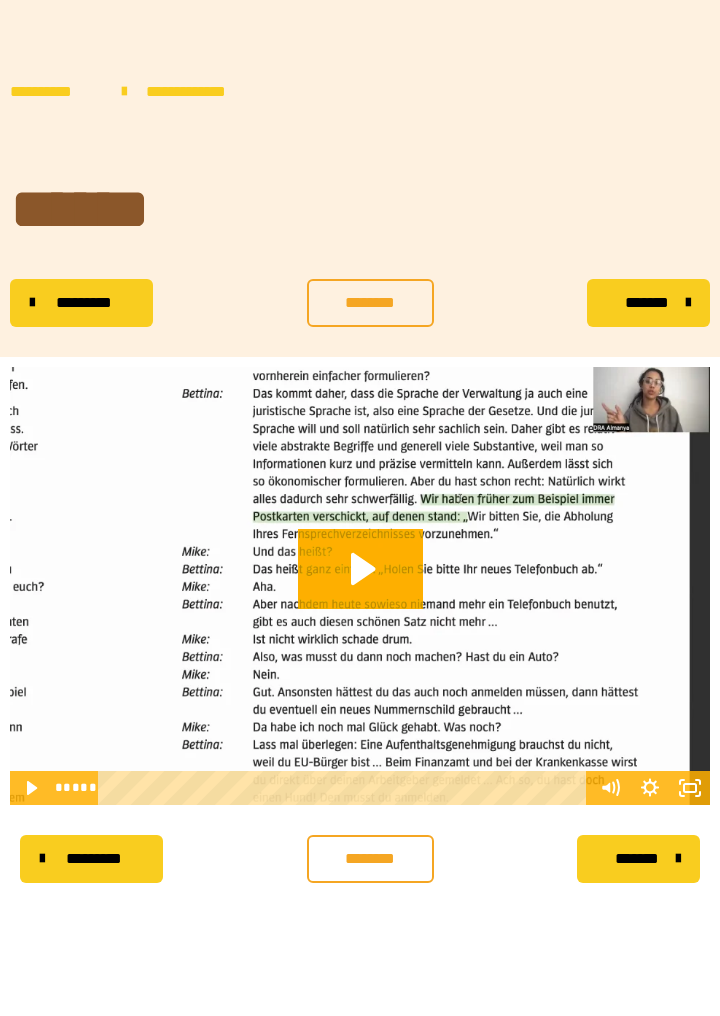 click on "*******" at bounding box center [638, 859] 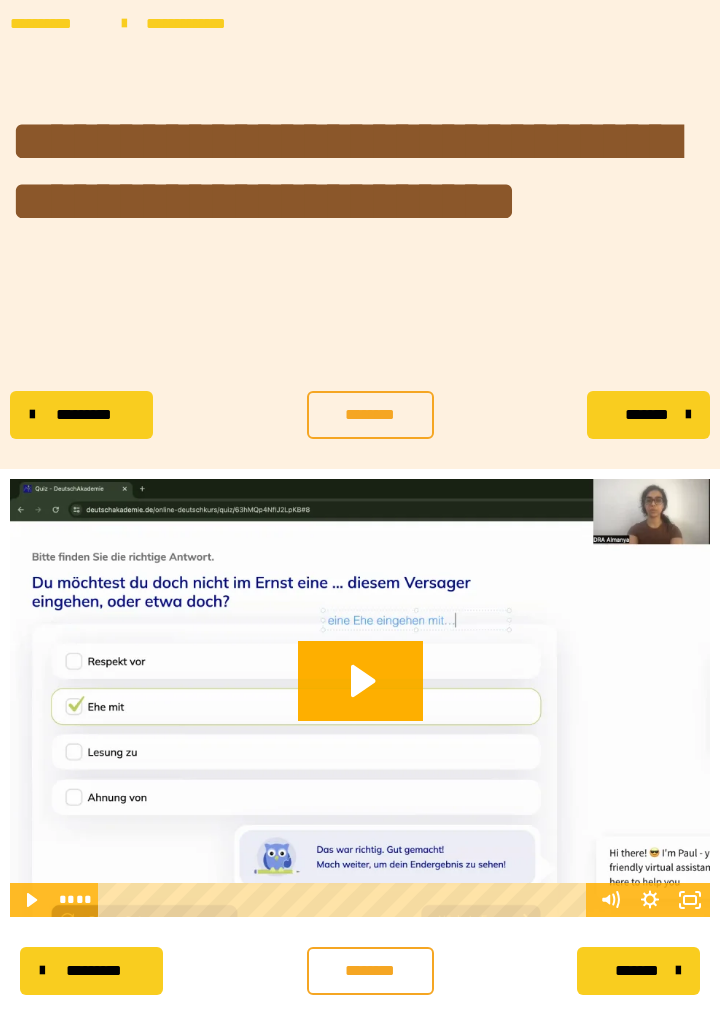 scroll, scrollTop: 68, scrollLeft: 0, axis: vertical 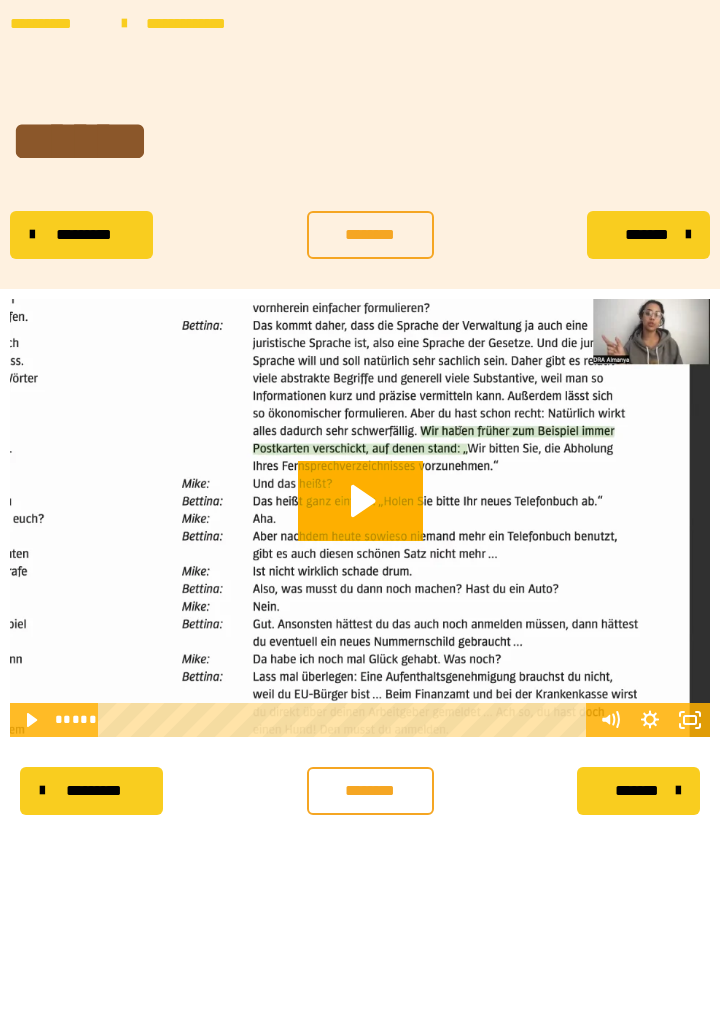 click on "*******" at bounding box center (636, 791) 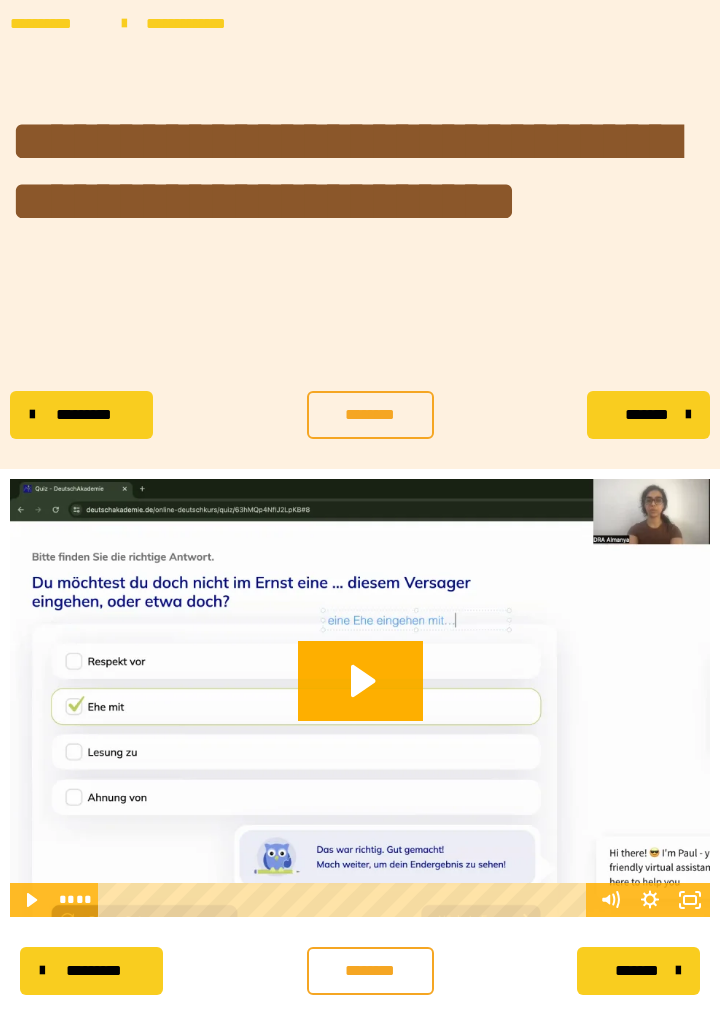 click on "*******" at bounding box center (636, 971) 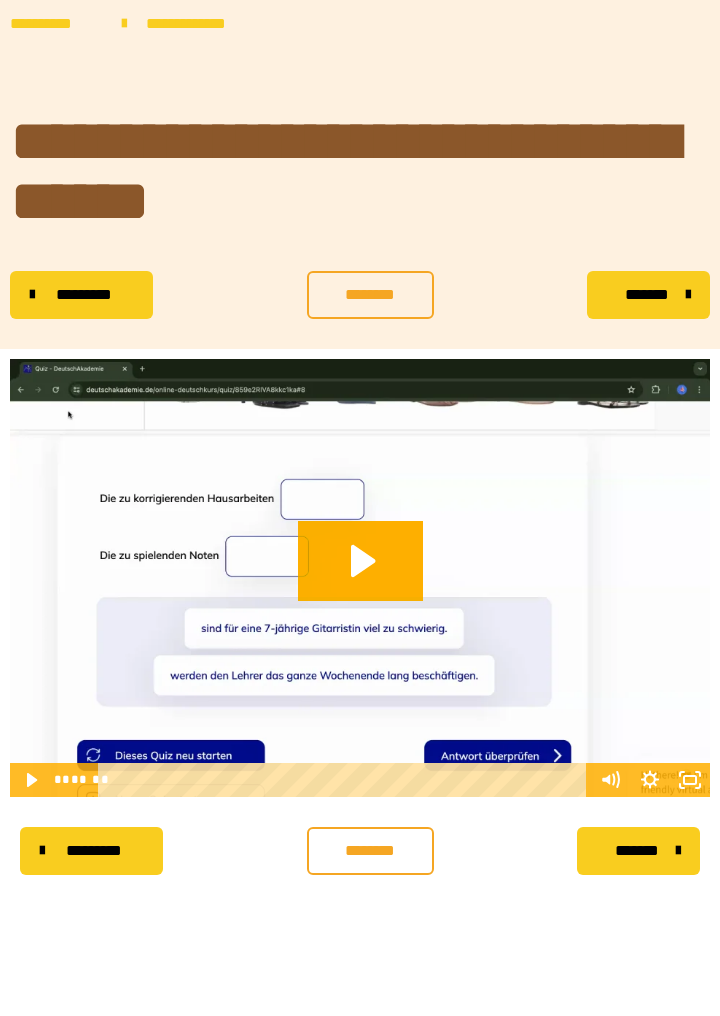 click on "*******" at bounding box center (638, 851) 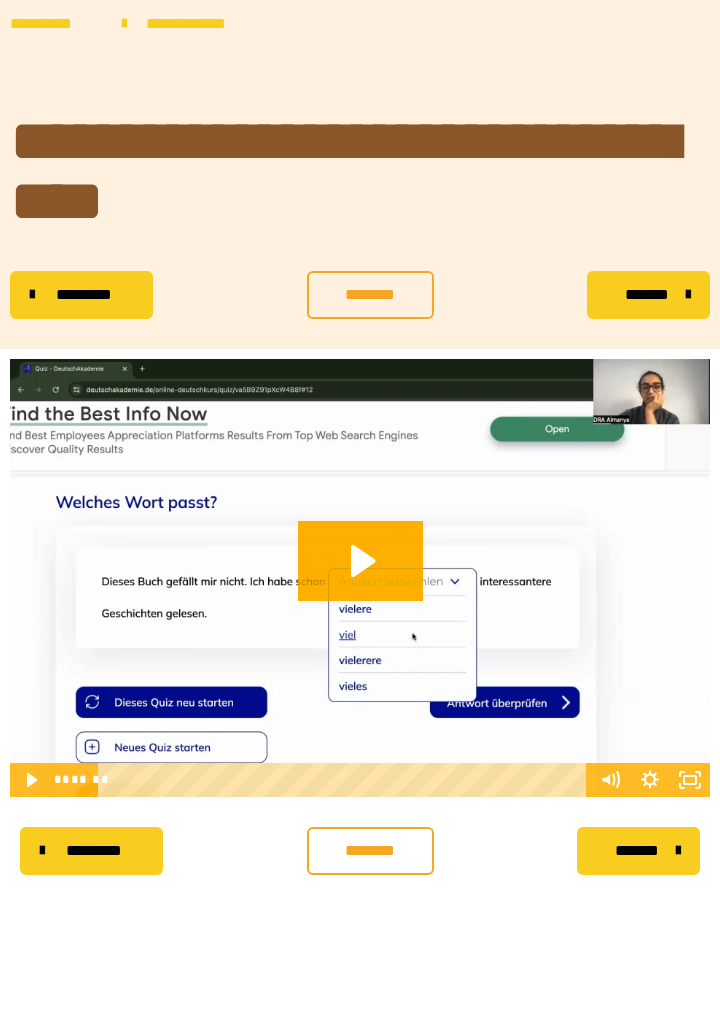 click on "*******" at bounding box center (636, 851) 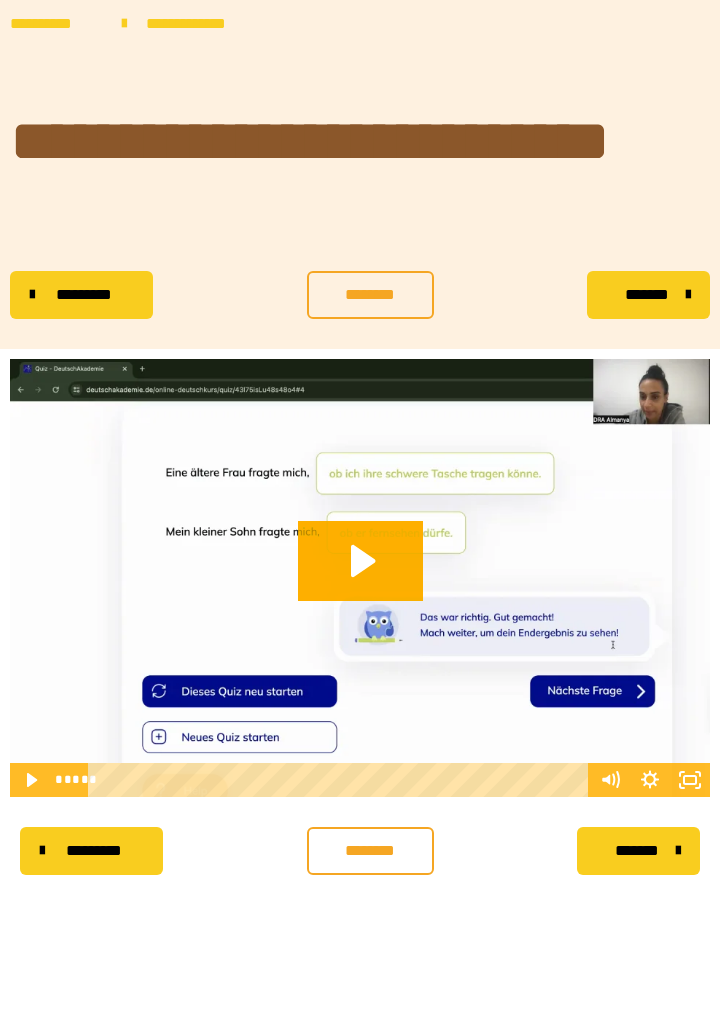 click on "*******" at bounding box center [638, 851] 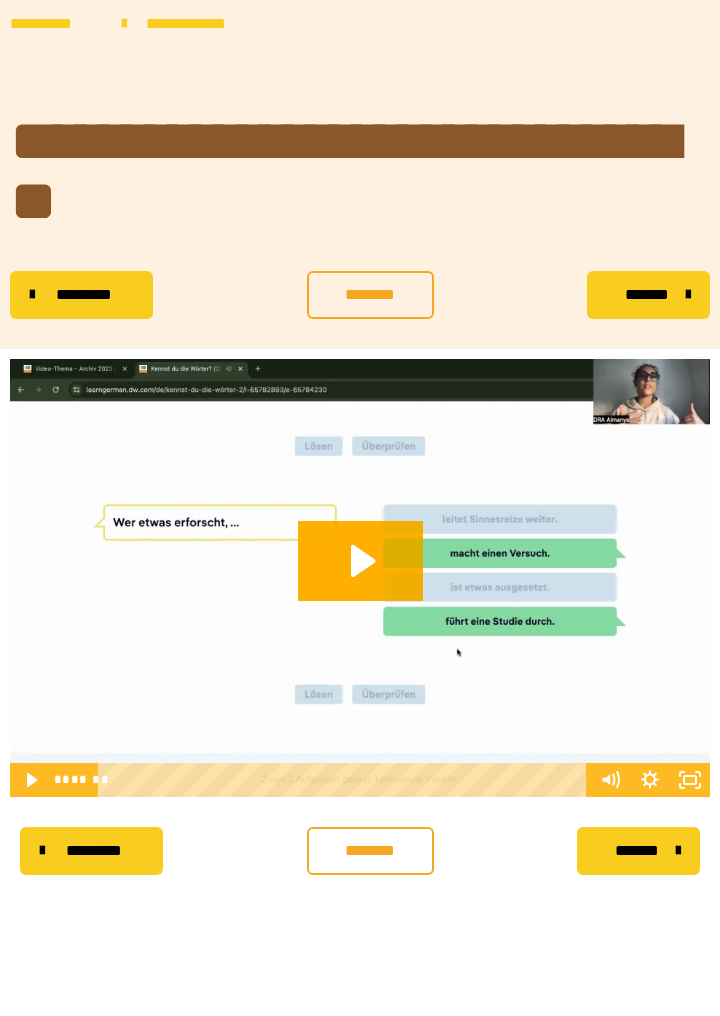 click on "*******" at bounding box center (638, 851) 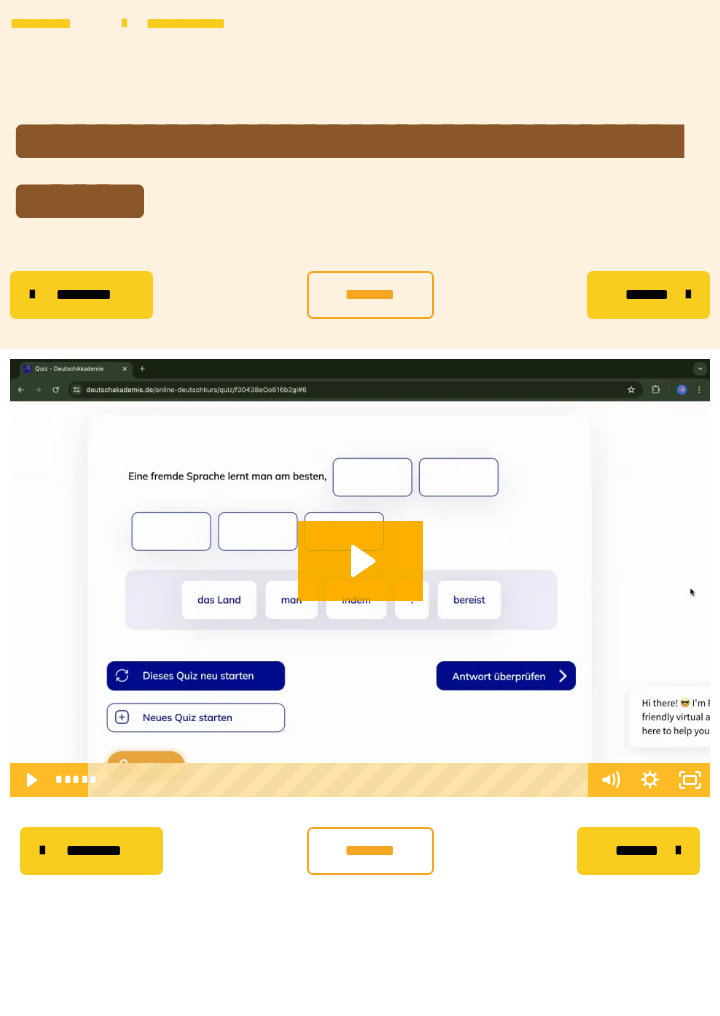 click on "*******" at bounding box center [638, 851] 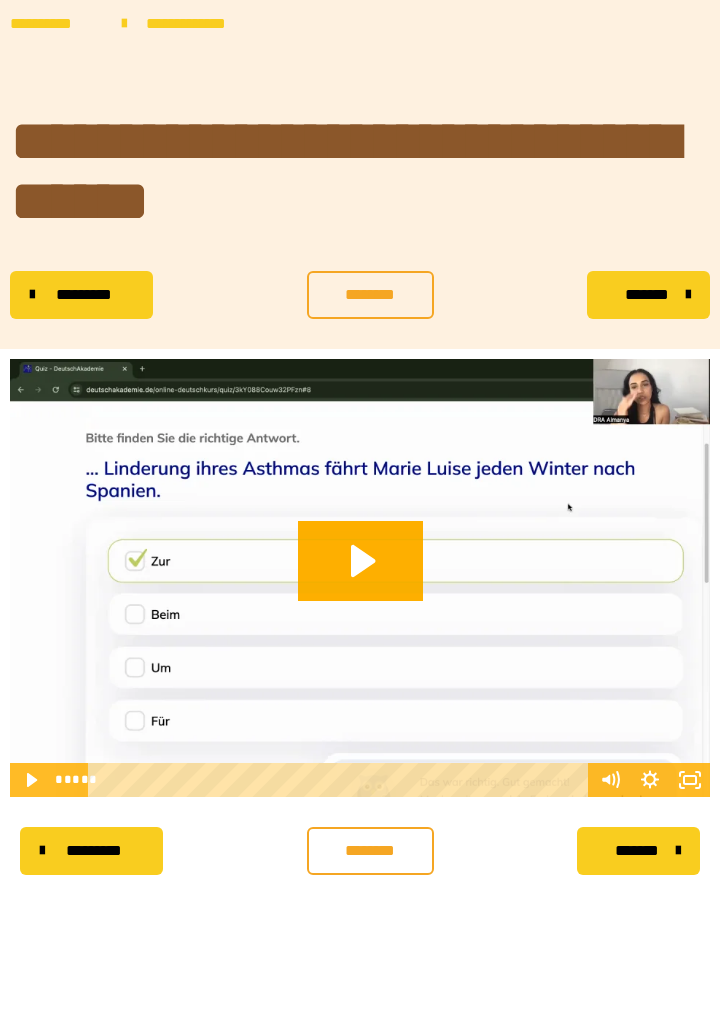 click on "*******" at bounding box center (638, 851) 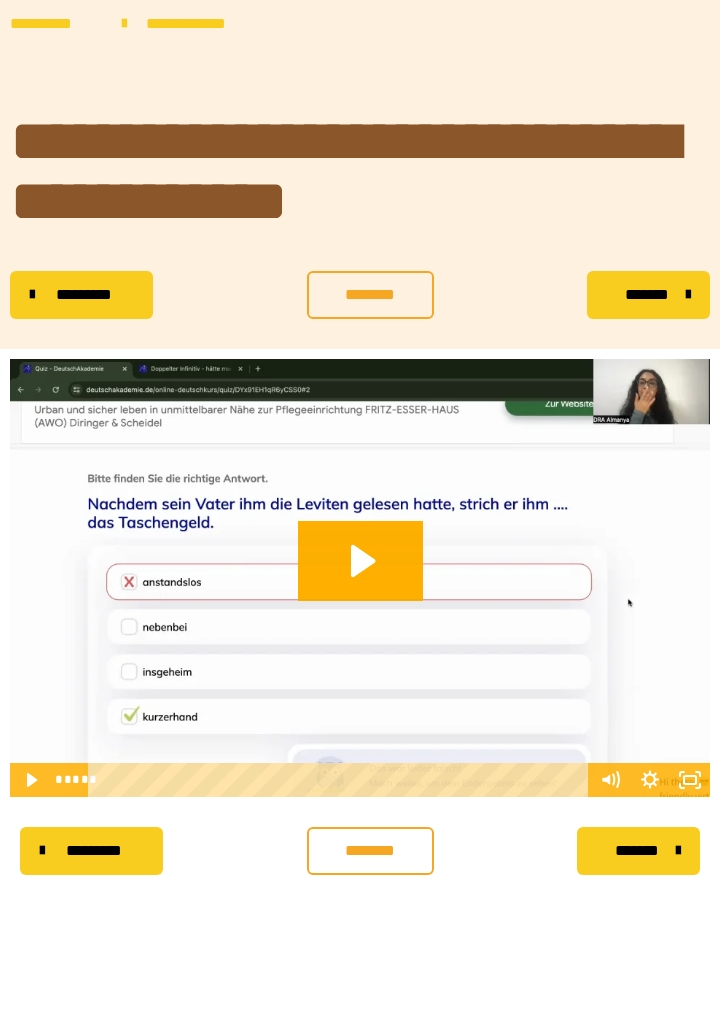 click on "*******" at bounding box center [638, 851] 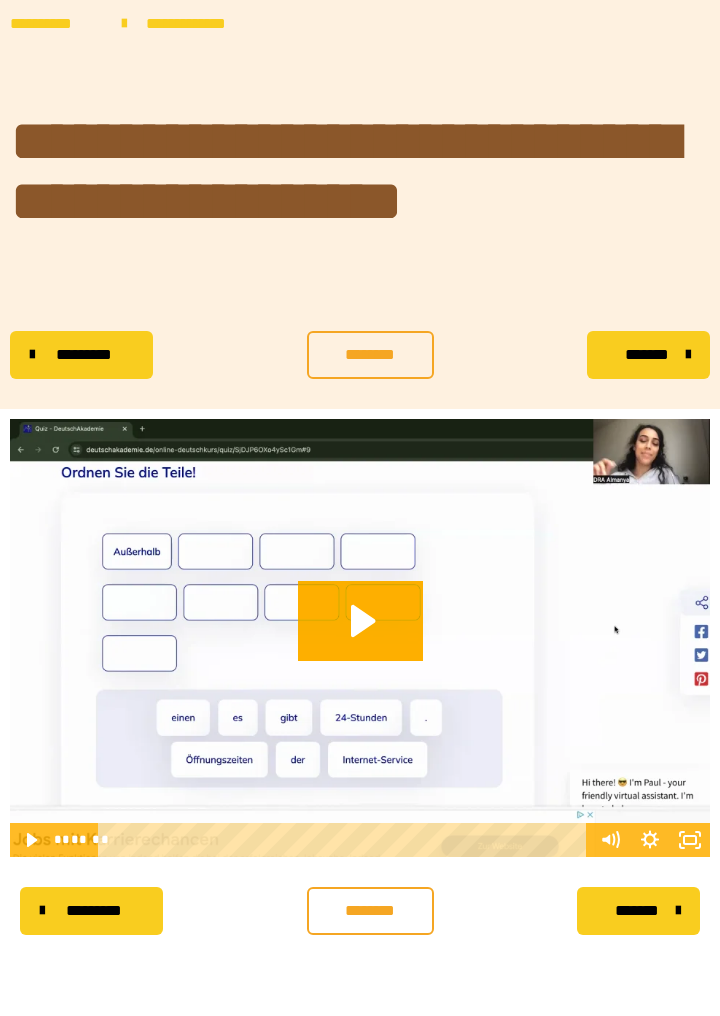 click on "*******" at bounding box center (636, 911) 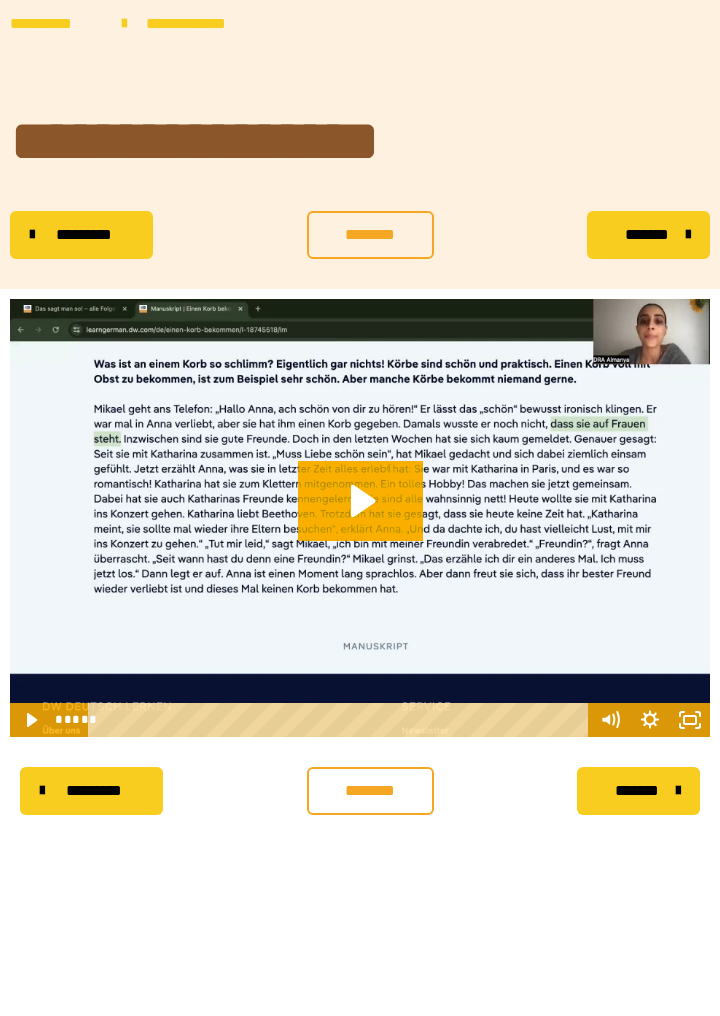 click on "********* ******** *******" at bounding box center (360, 791) 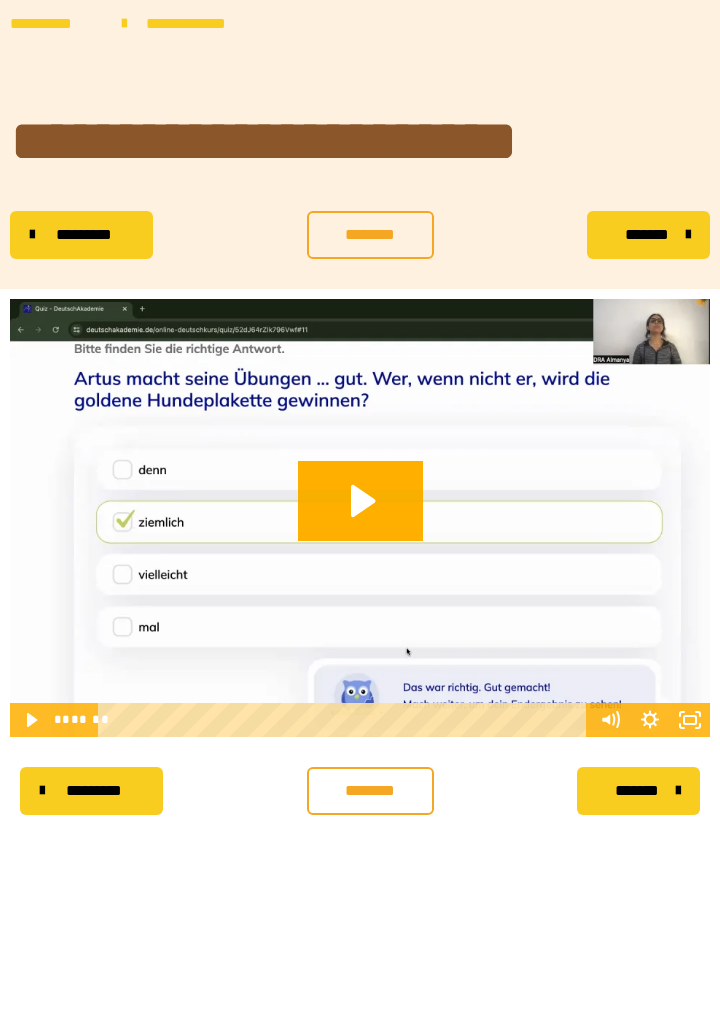 click on "*******" at bounding box center [636, 791] 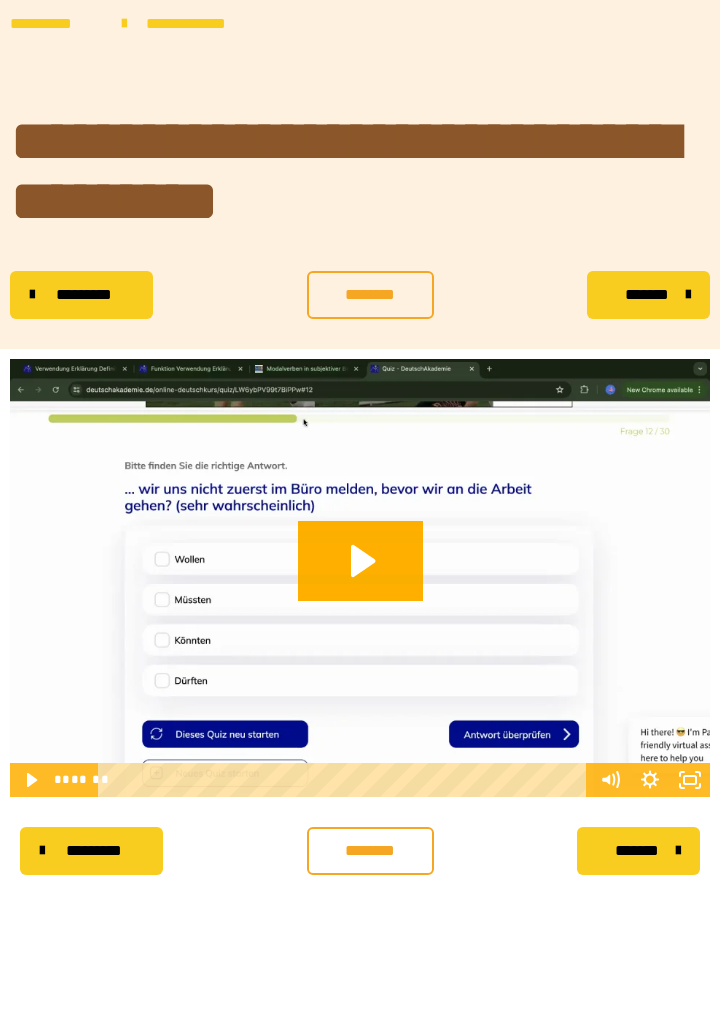 click on "*******" at bounding box center [636, 851] 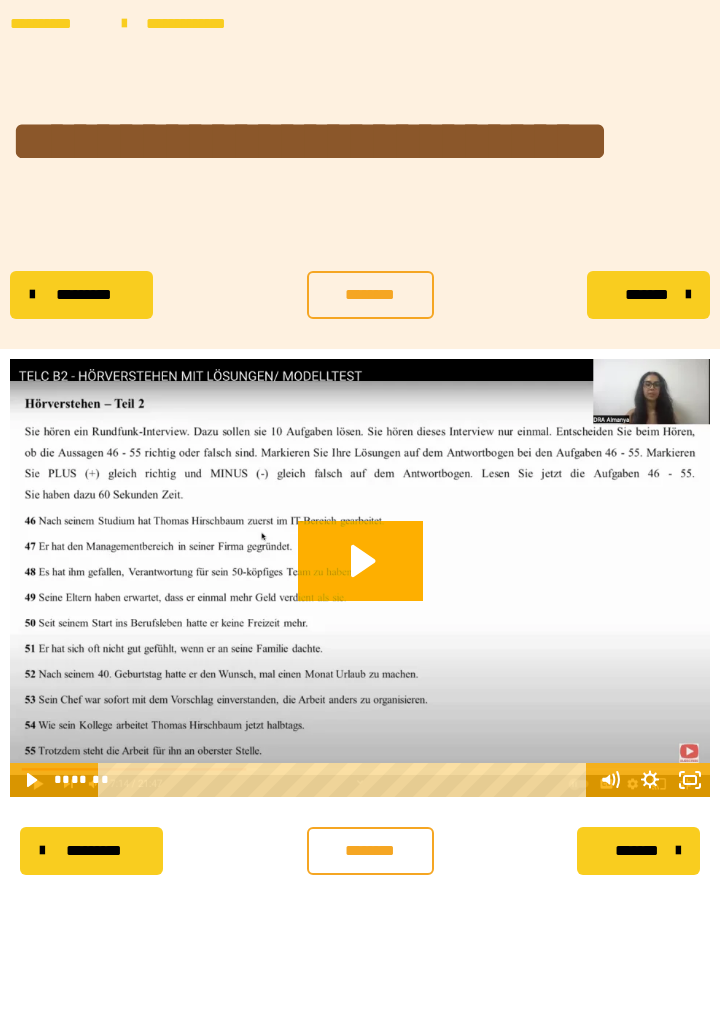 click on "*******" at bounding box center [636, 851] 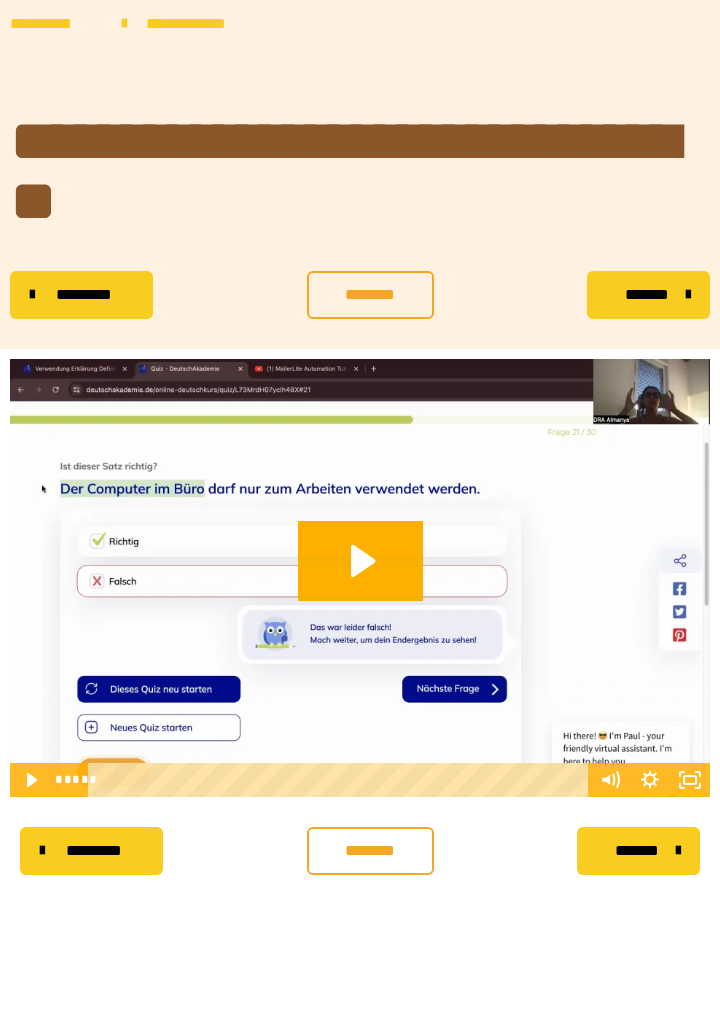 click on "*******" at bounding box center [636, 851] 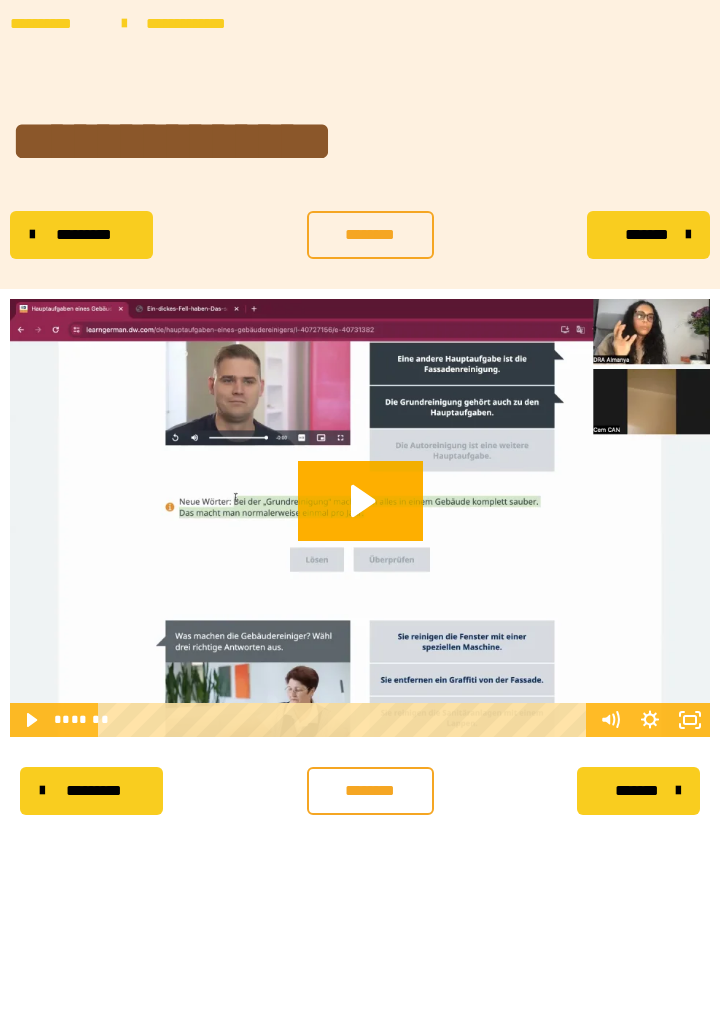 click on "*******" at bounding box center [636, 791] 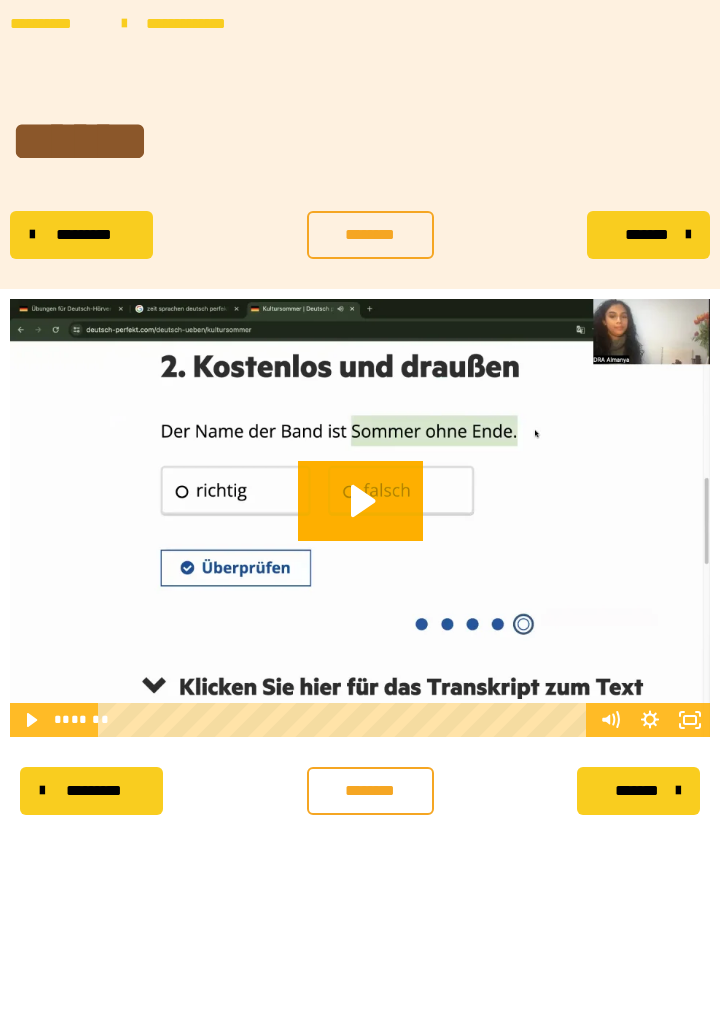 click on "*******" at bounding box center [638, 791] 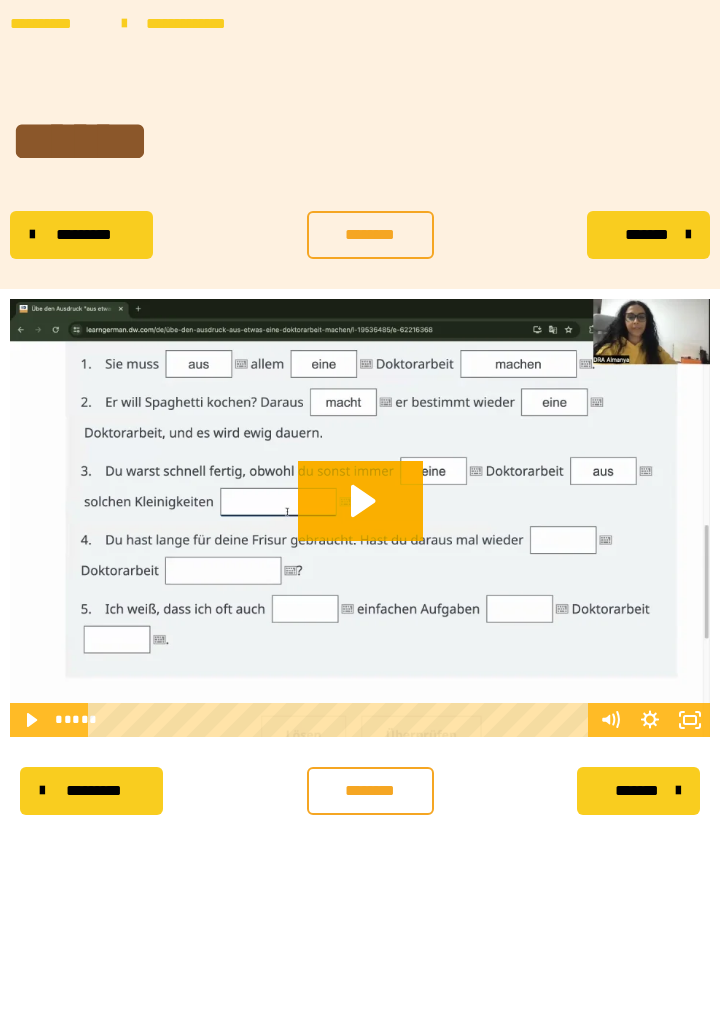 click on "*******" at bounding box center (638, 791) 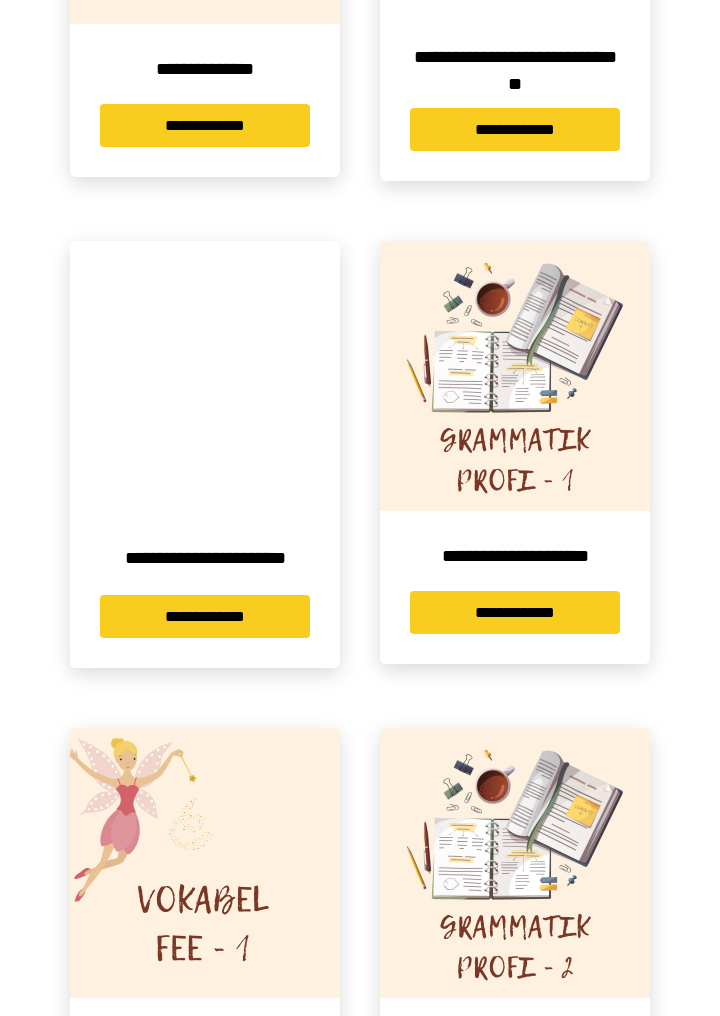 scroll, scrollTop: 638, scrollLeft: 0, axis: vertical 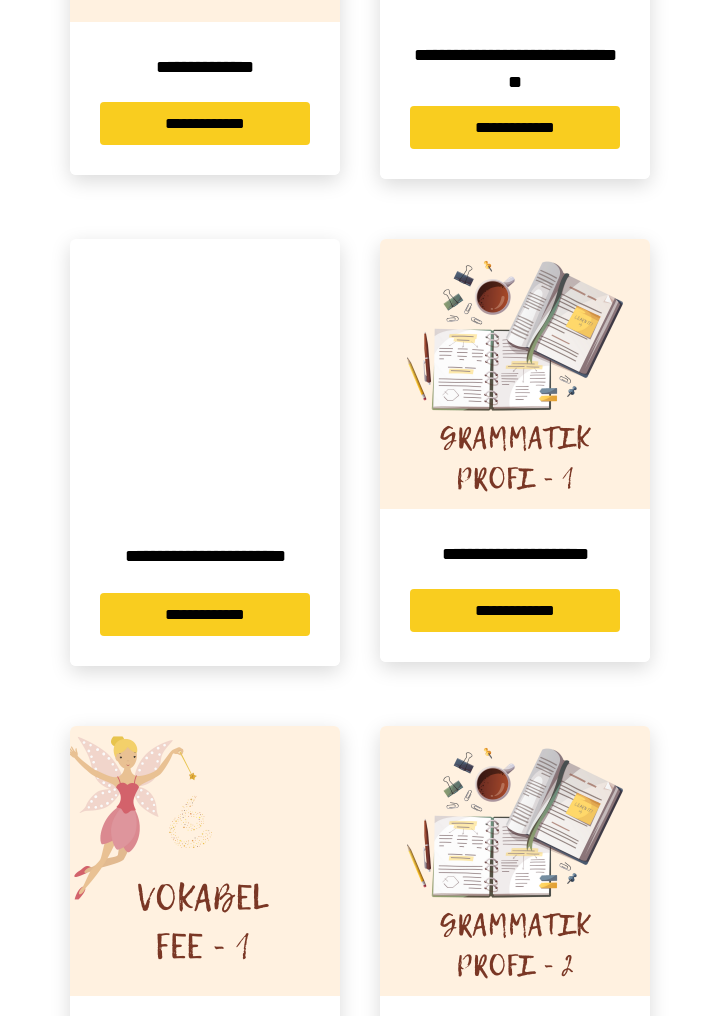 click on "**********" at bounding box center (205, 614) 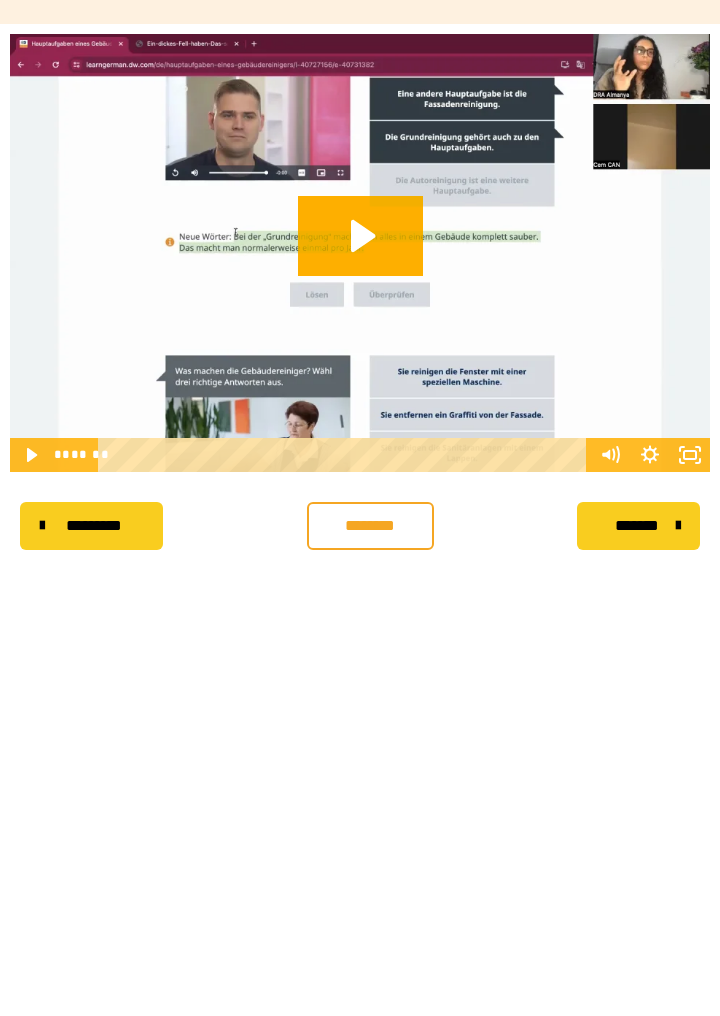 scroll, scrollTop: 0, scrollLeft: 0, axis: both 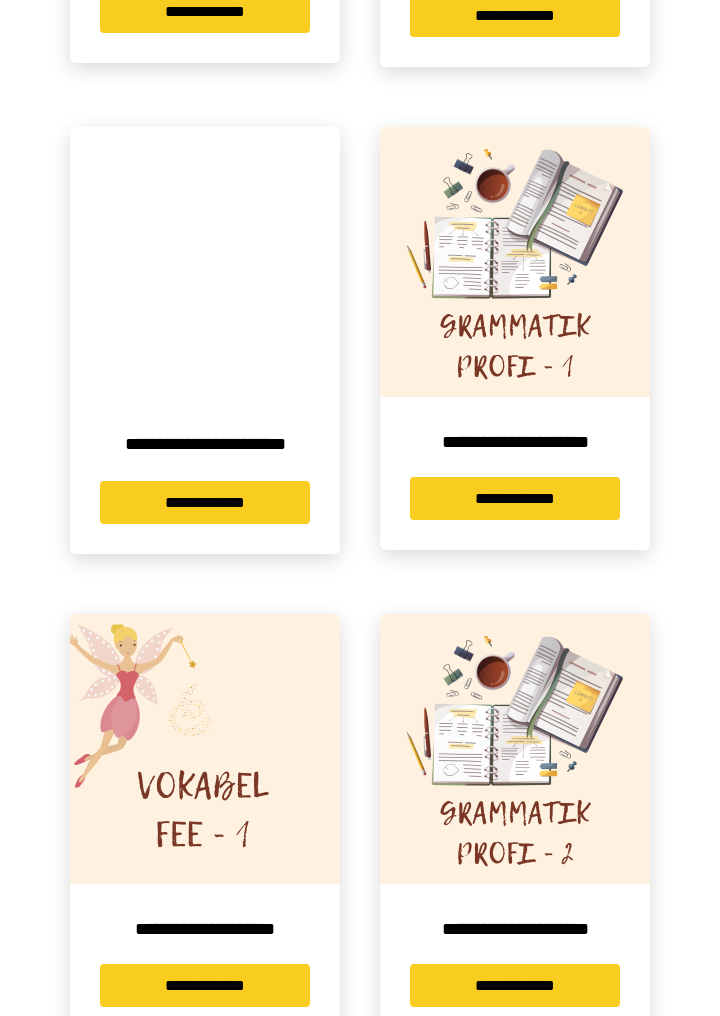 click on "**********" at bounding box center [515, 498] 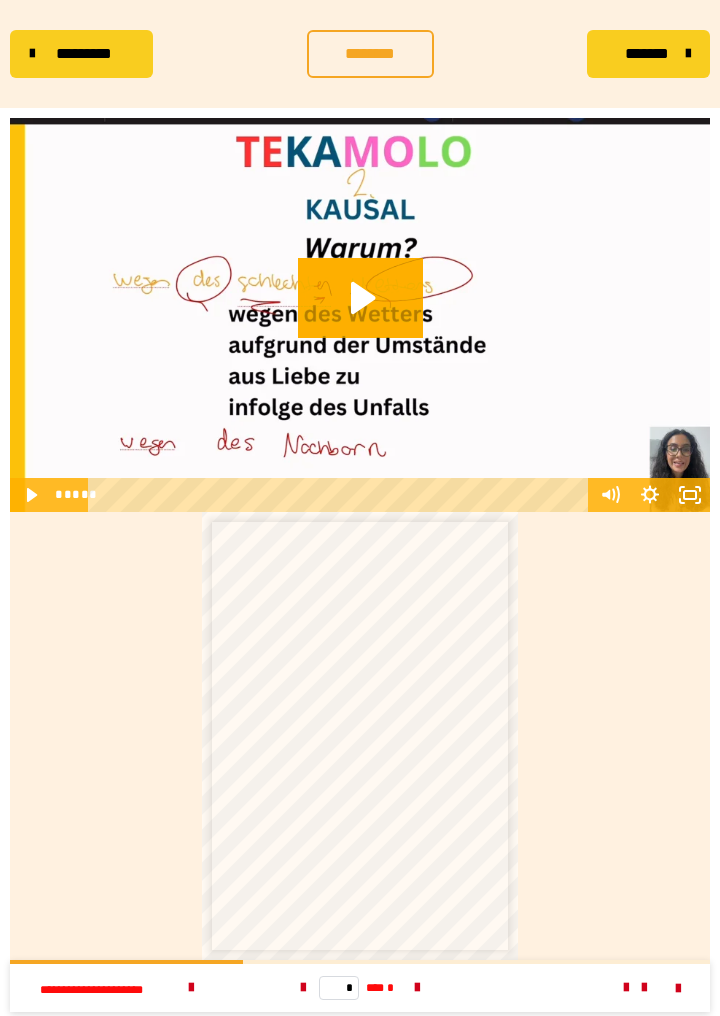 scroll, scrollTop: 0, scrollLeft: 0, axis: both 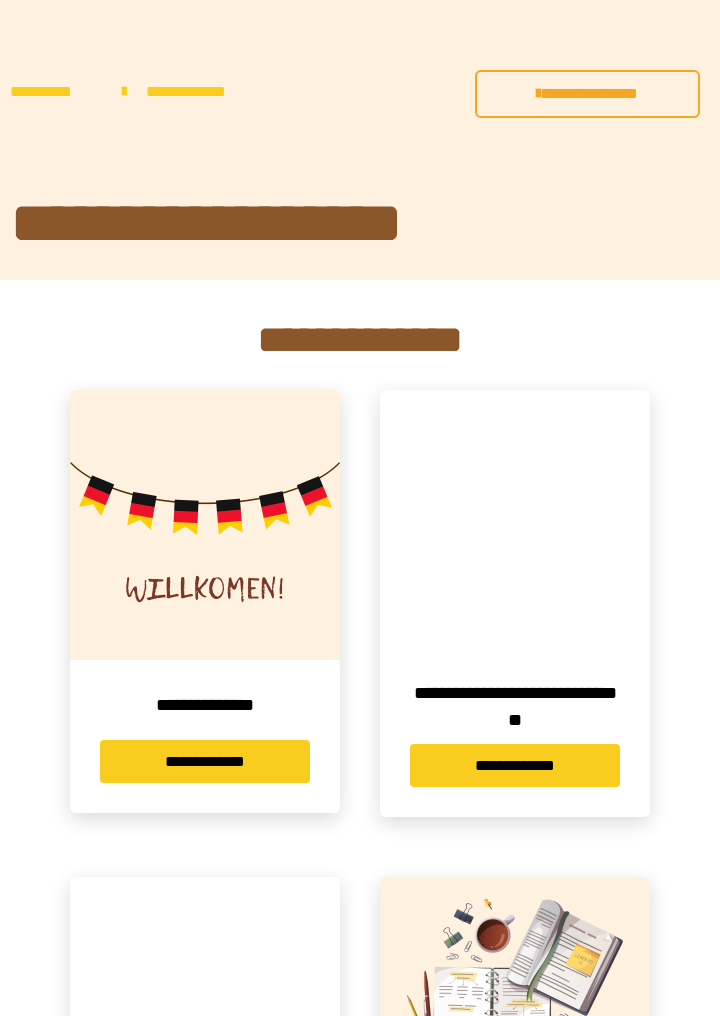 click on "**********" at bounding box center (515, 765) 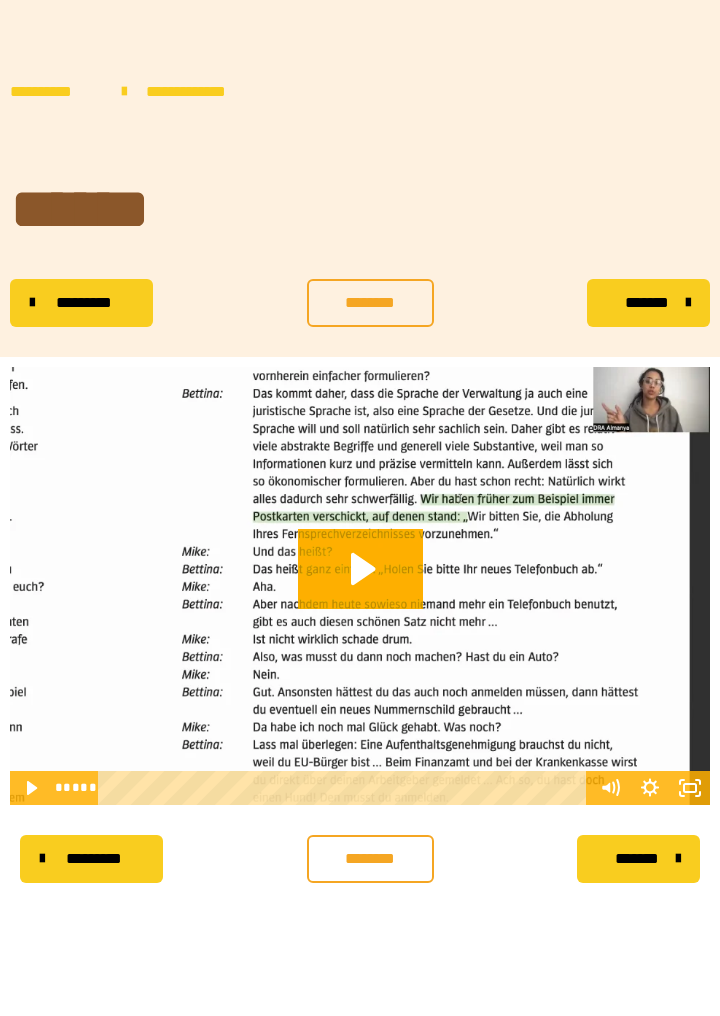 click on "*********" at bounding box center [93, 859] 